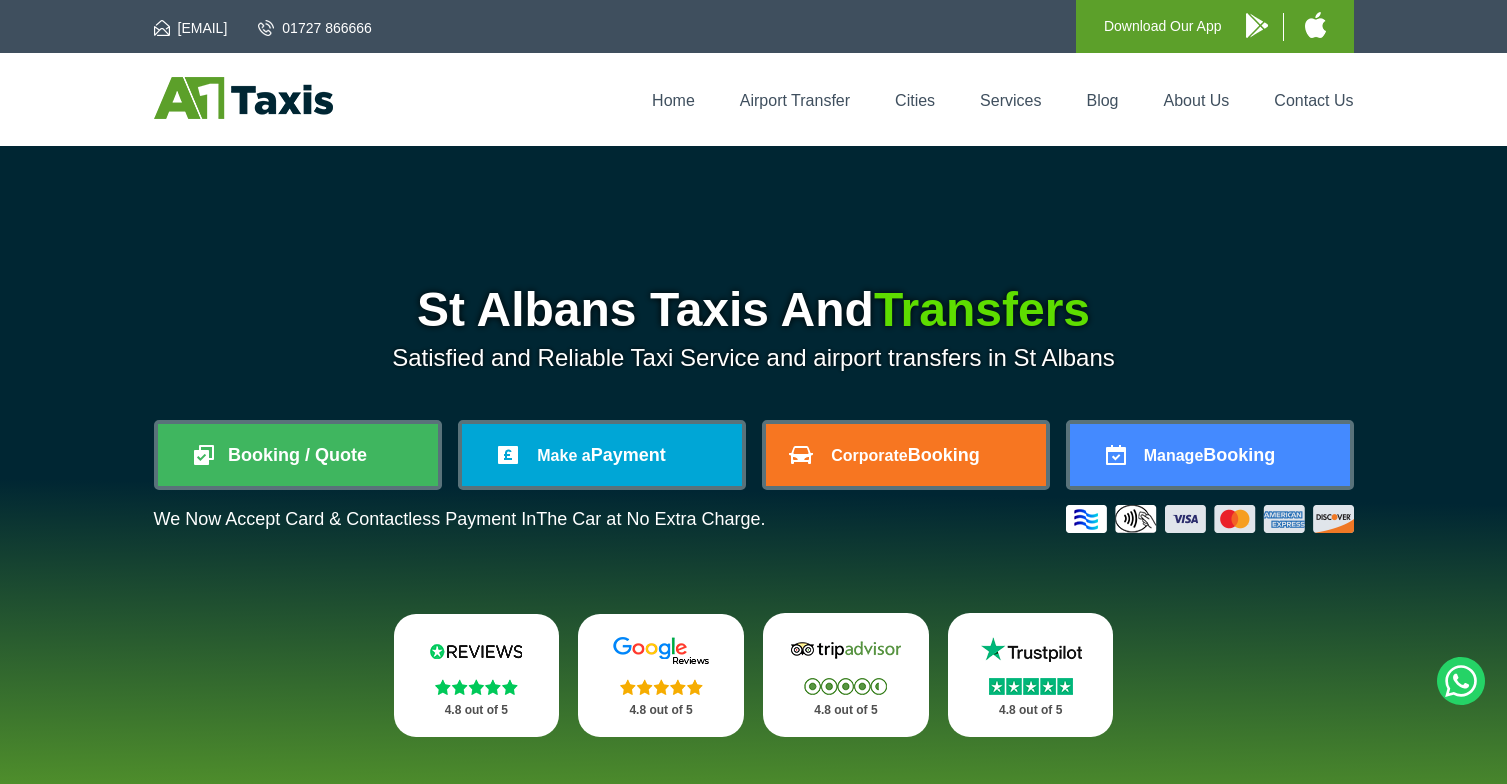 scroll, scrollTop: 0, scrollLeft: 0, axis: both 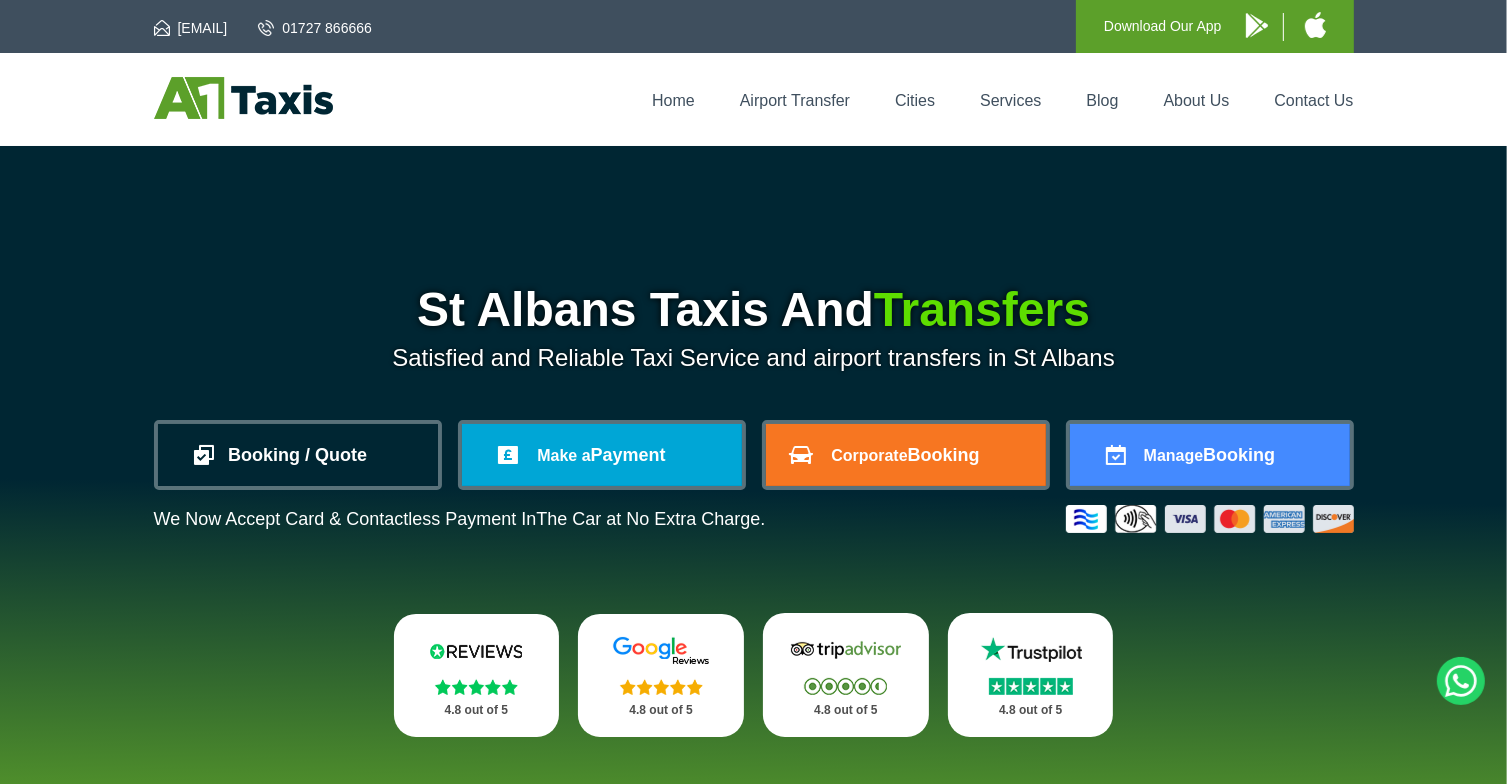 click on "Booking / Quote" at bounding box center [298, 455] 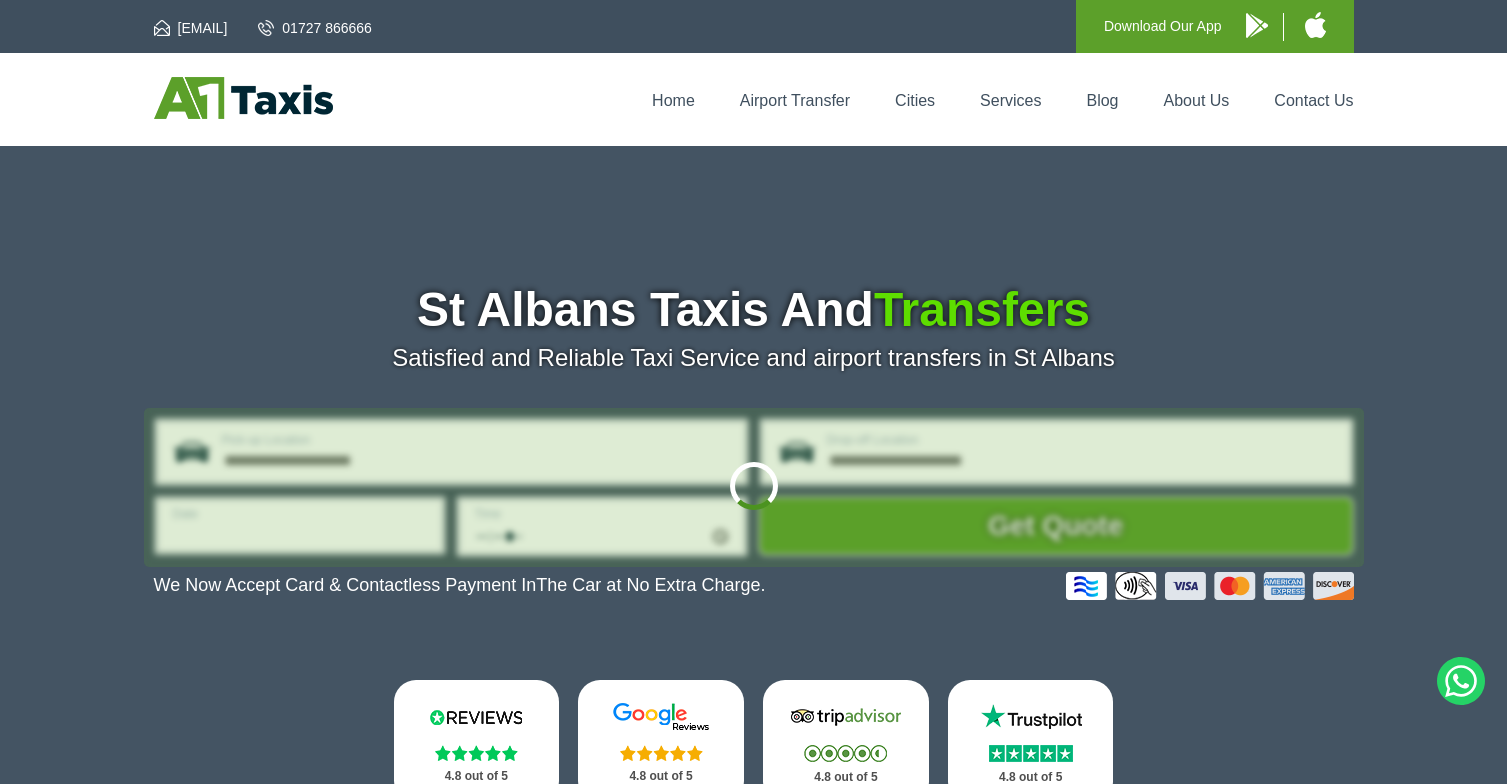 scroll, scrollTop: 0, scrollLeft: 0, axis: both 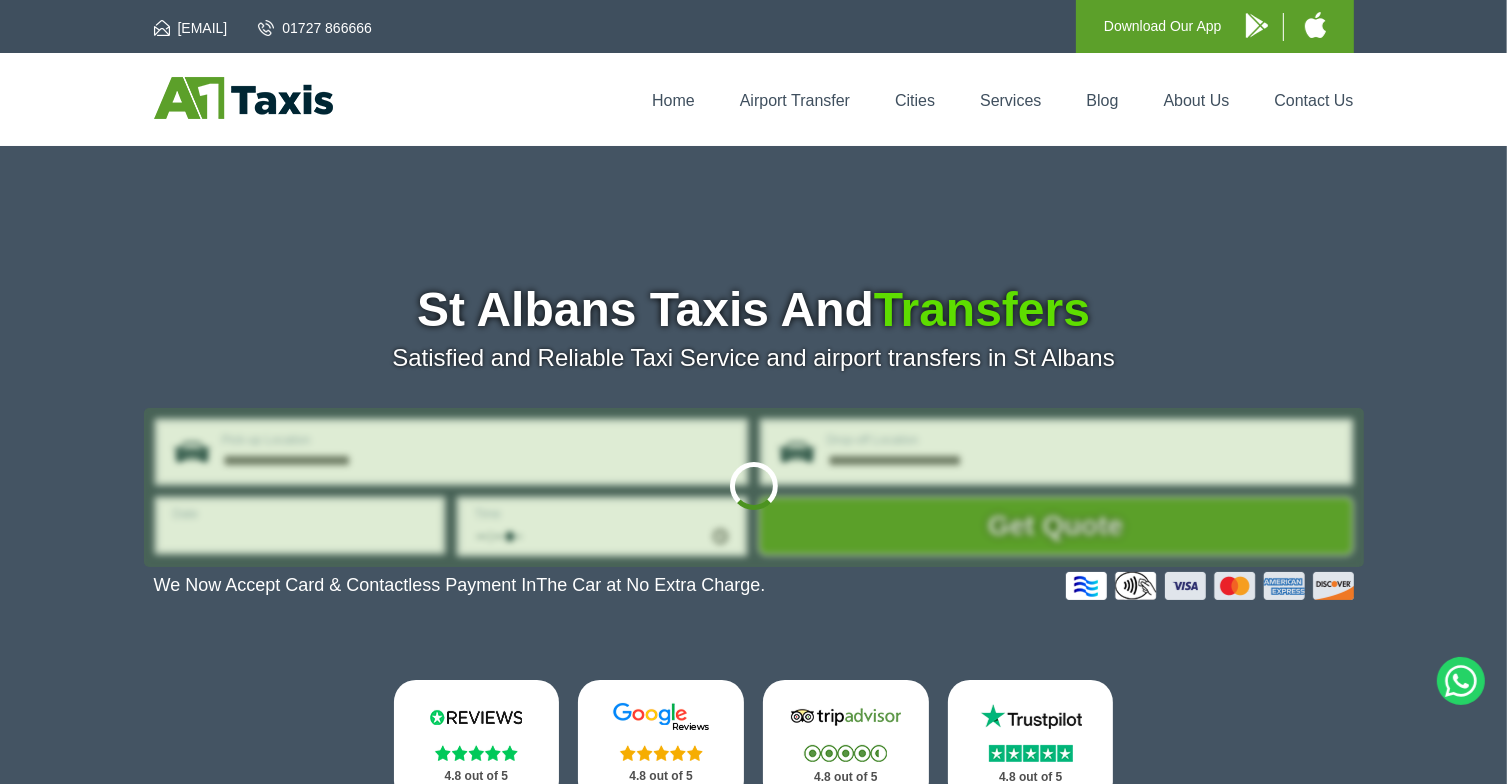 type on "**********" 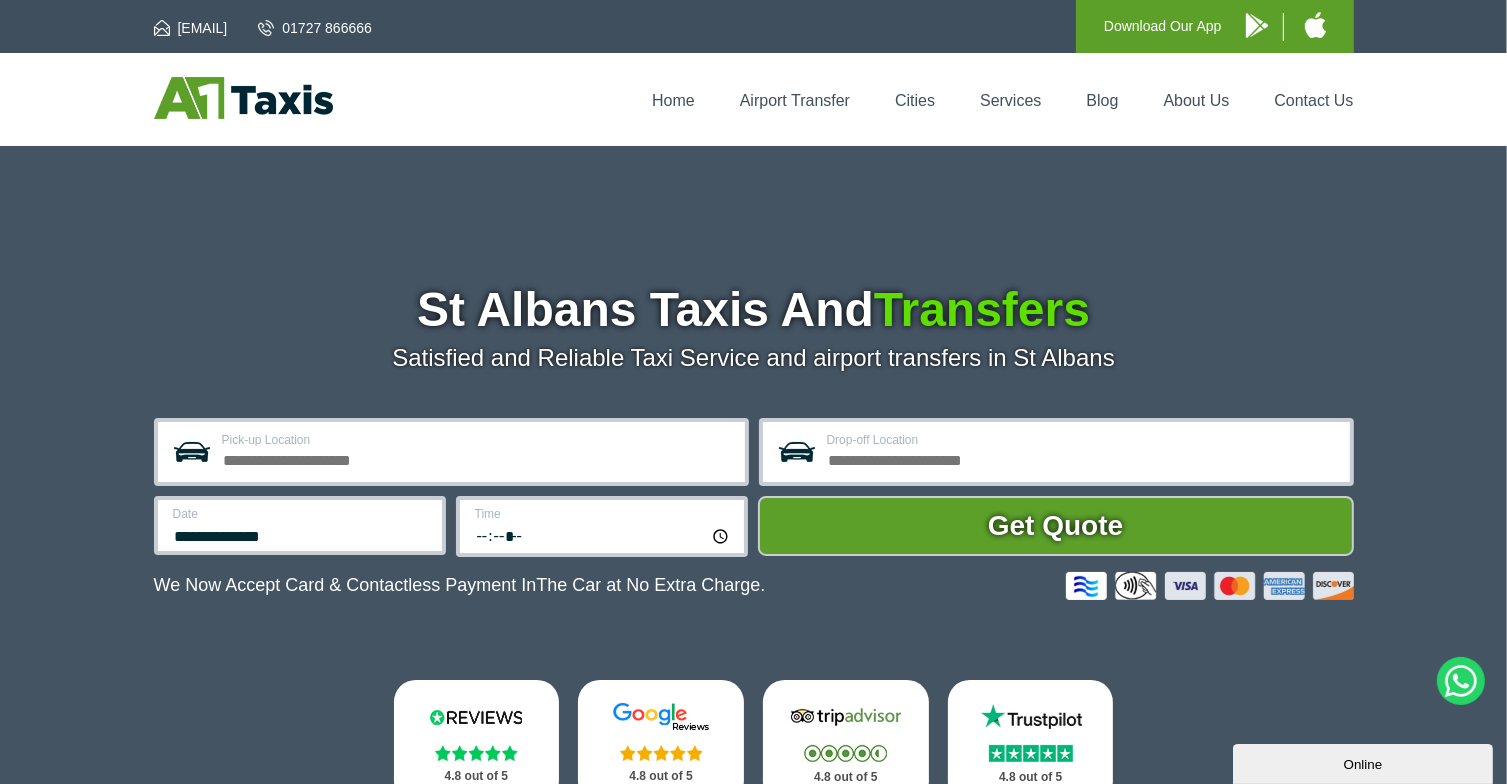 scroll, scrollTop: 0, scrollLeft: 0, axis: both 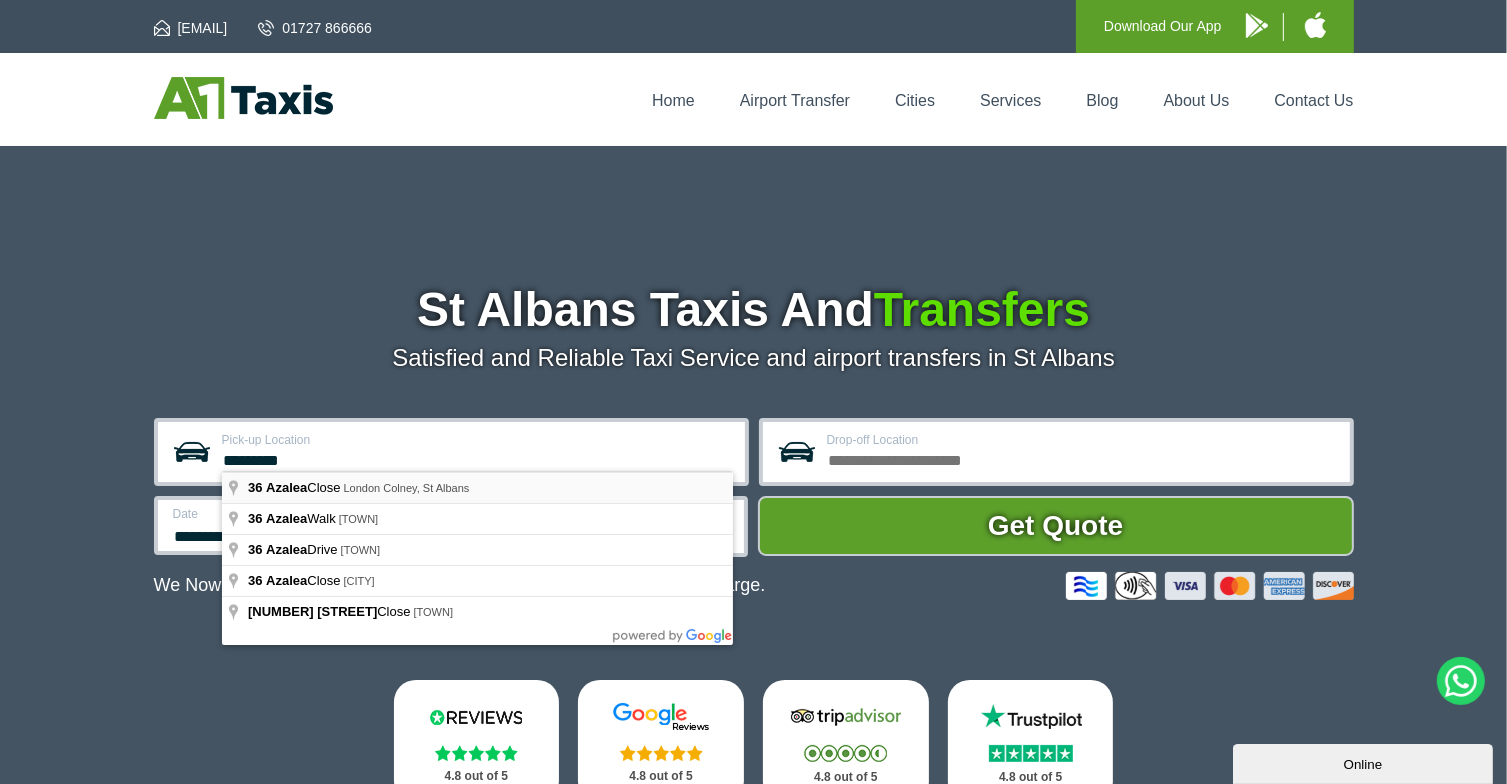 type on "**********" 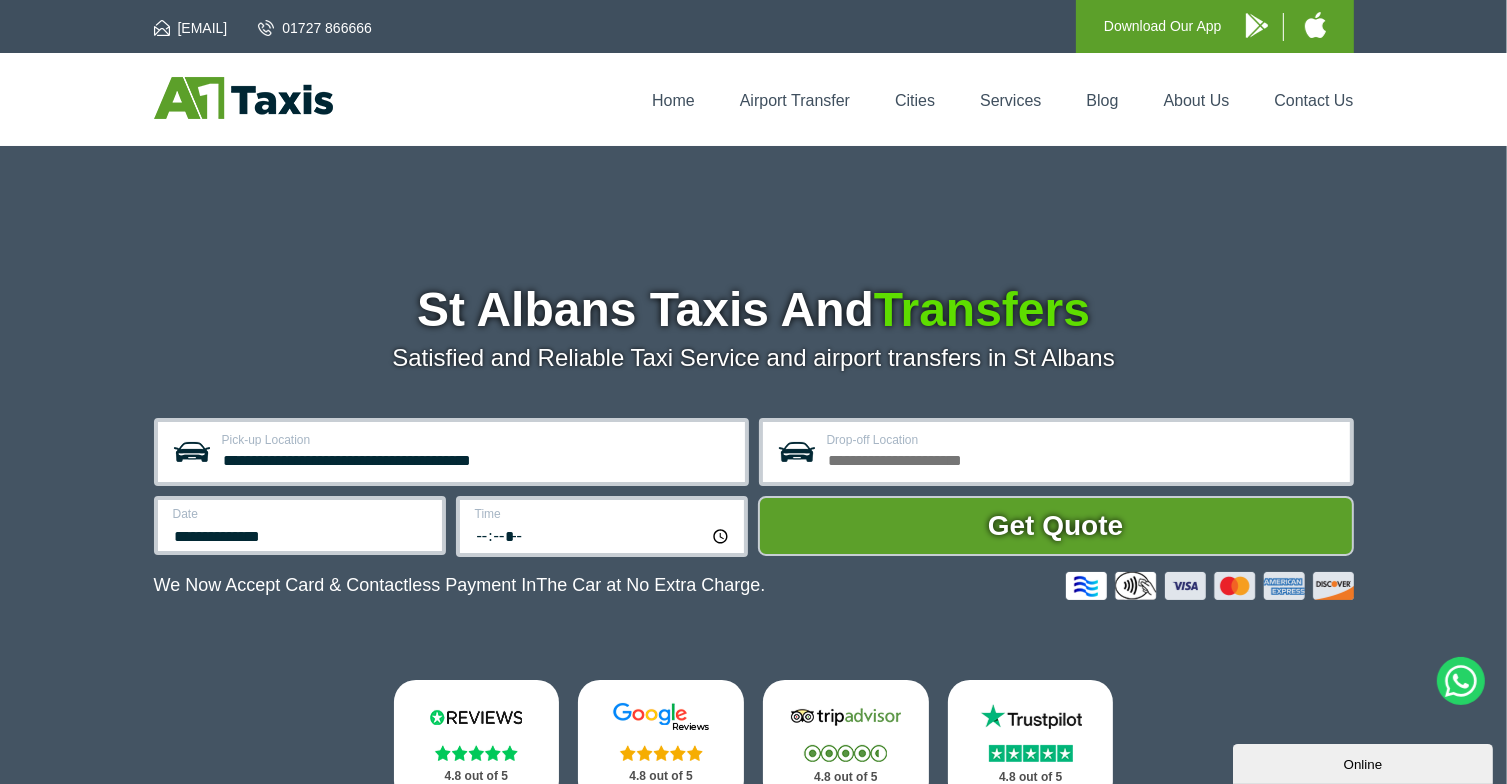 click on "Drop-off Location" at bounding box center (1082, 458) 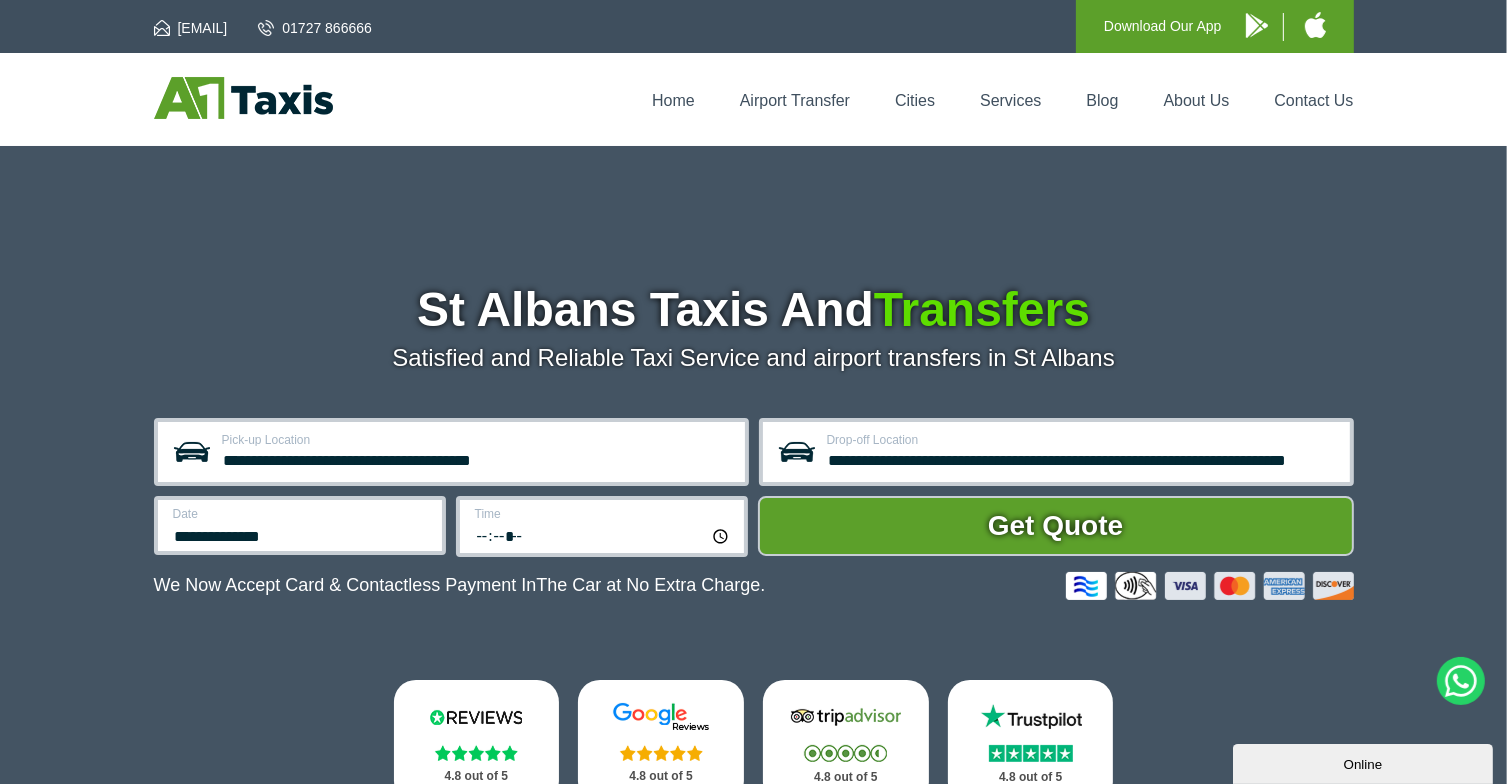 type on "**********" 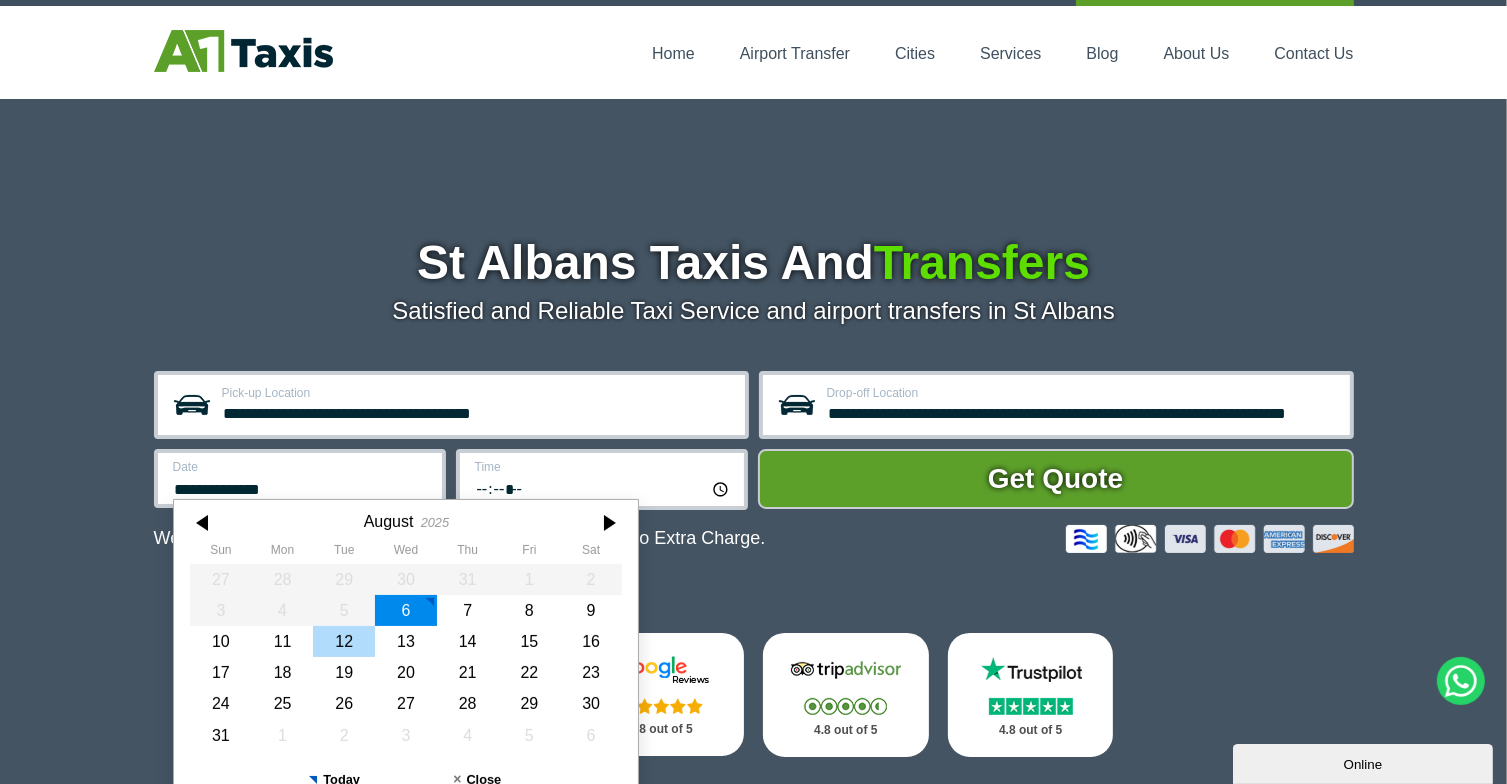 click on "12" at bounding box center (344, 641) 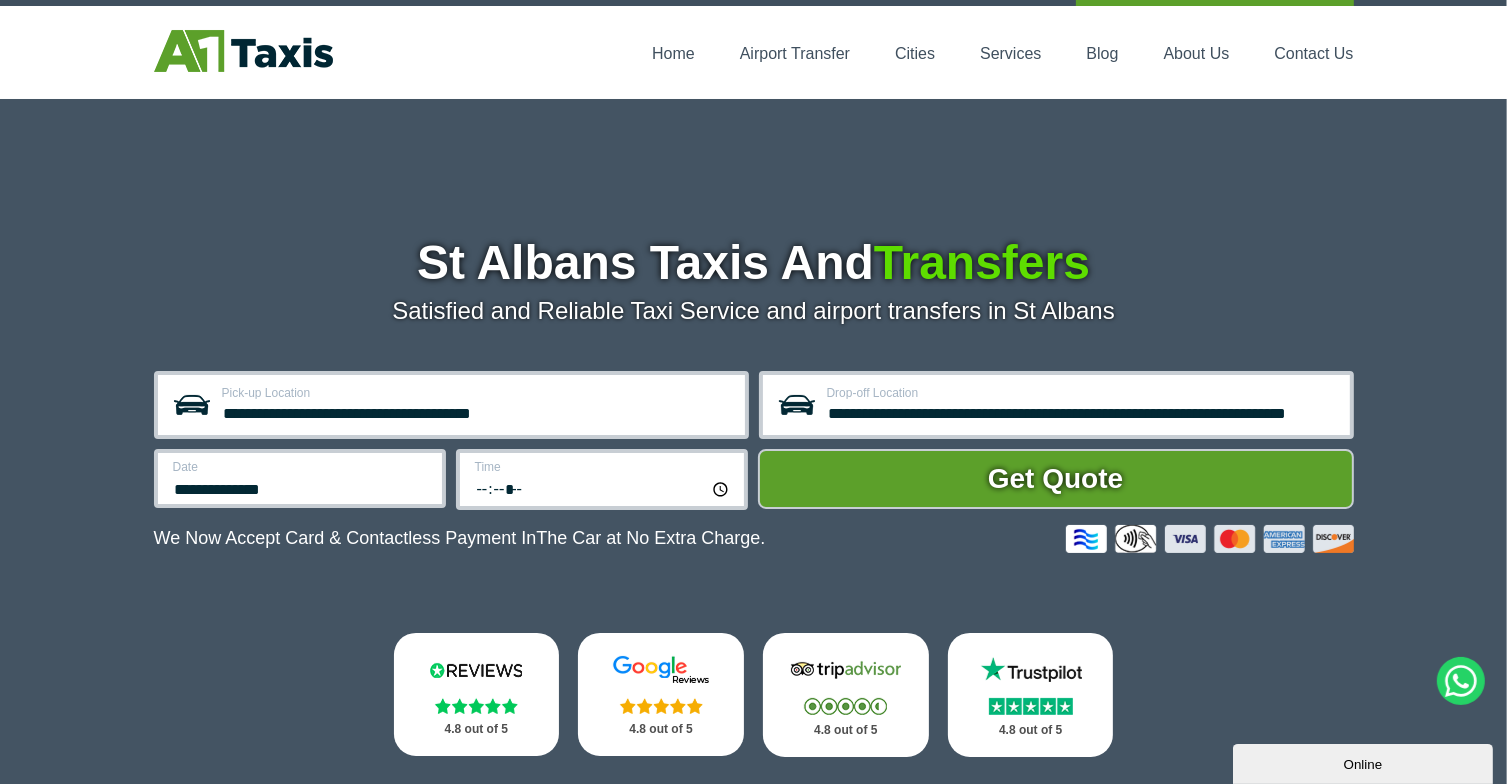 click on "*****" at bounding box center (603, 488) 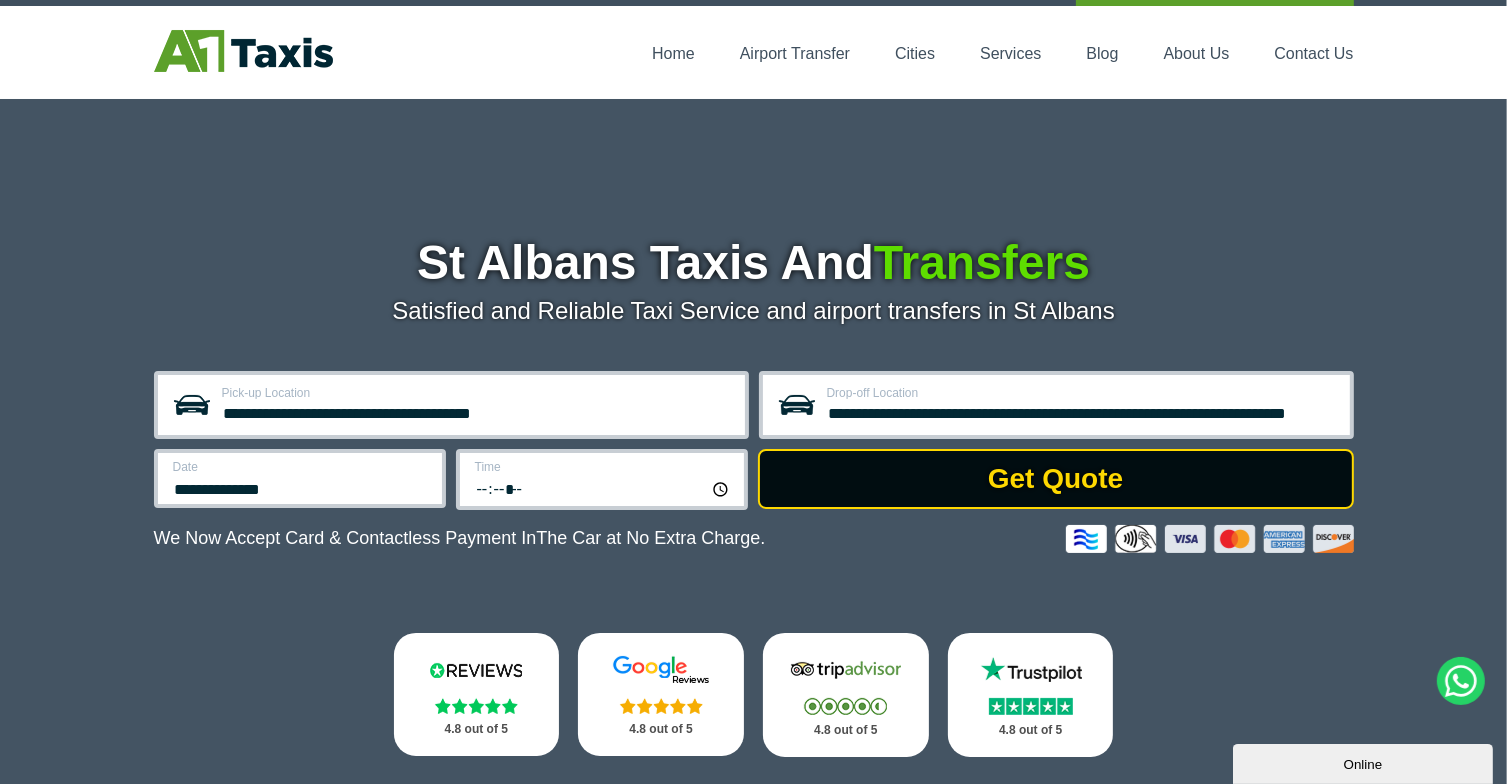 click on "Get Quote" at bounding box center [1056, 479] 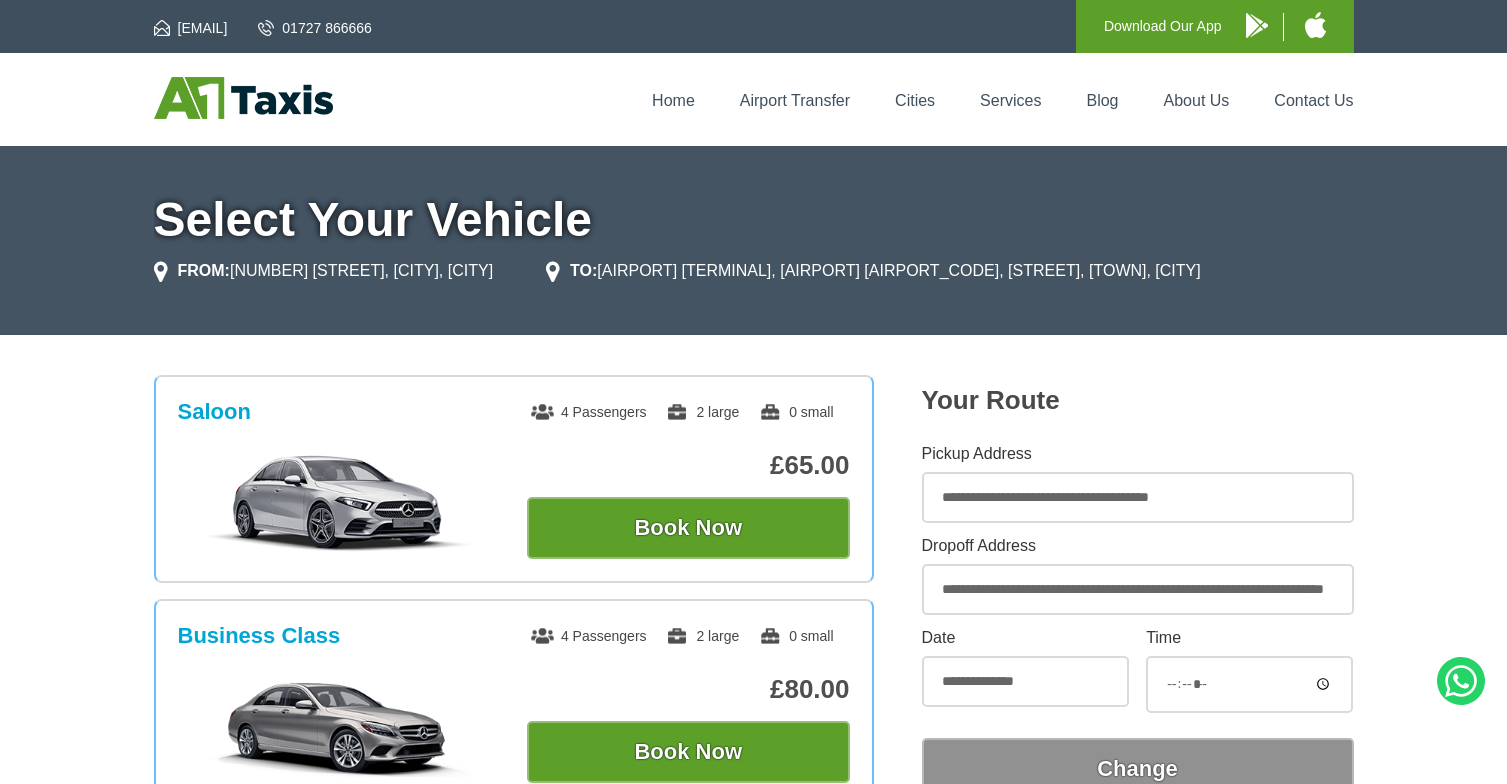 scroll, scrollTop: 0, scrollLeft: 0, axis: both 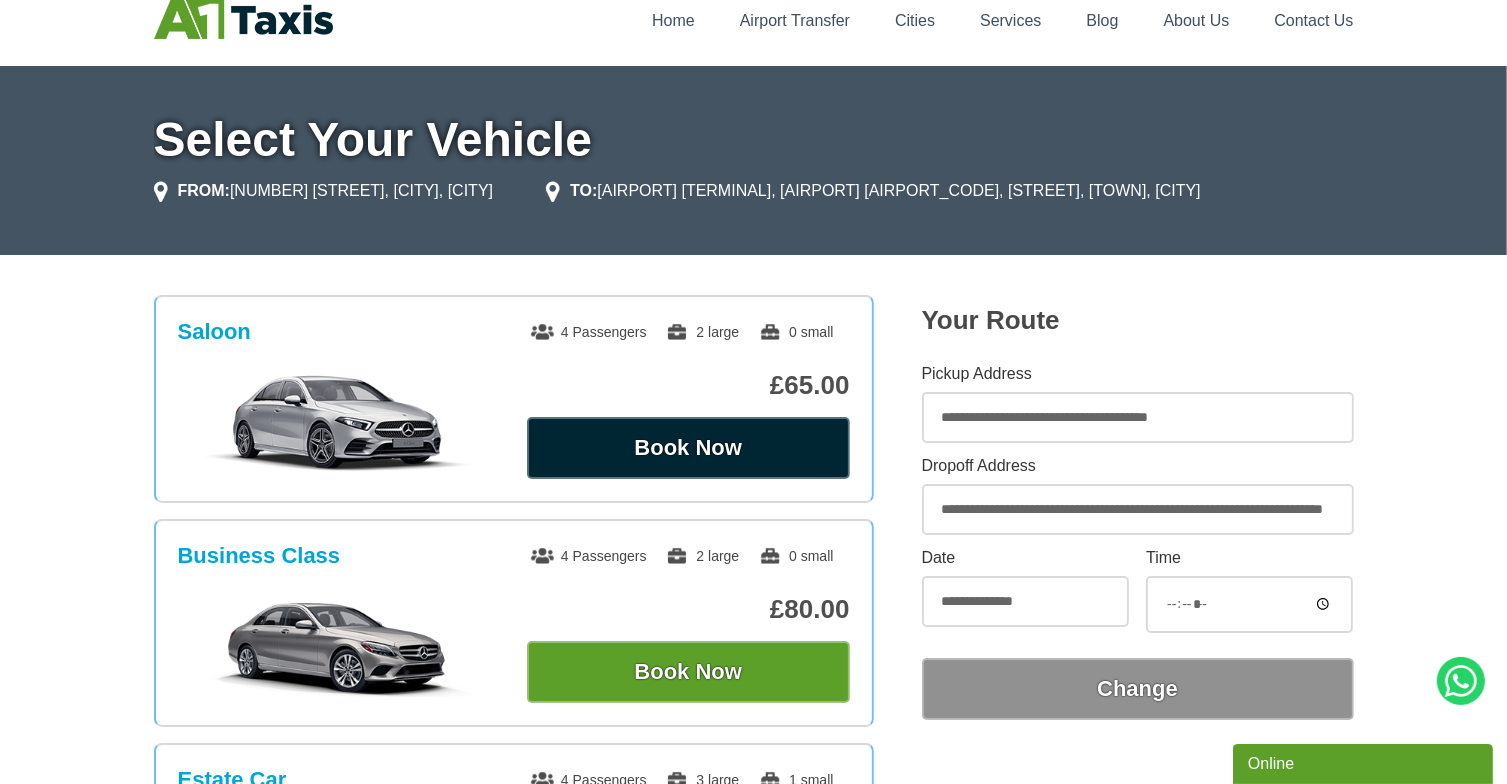 click on "Book Now" at bounding box center [688, 448] 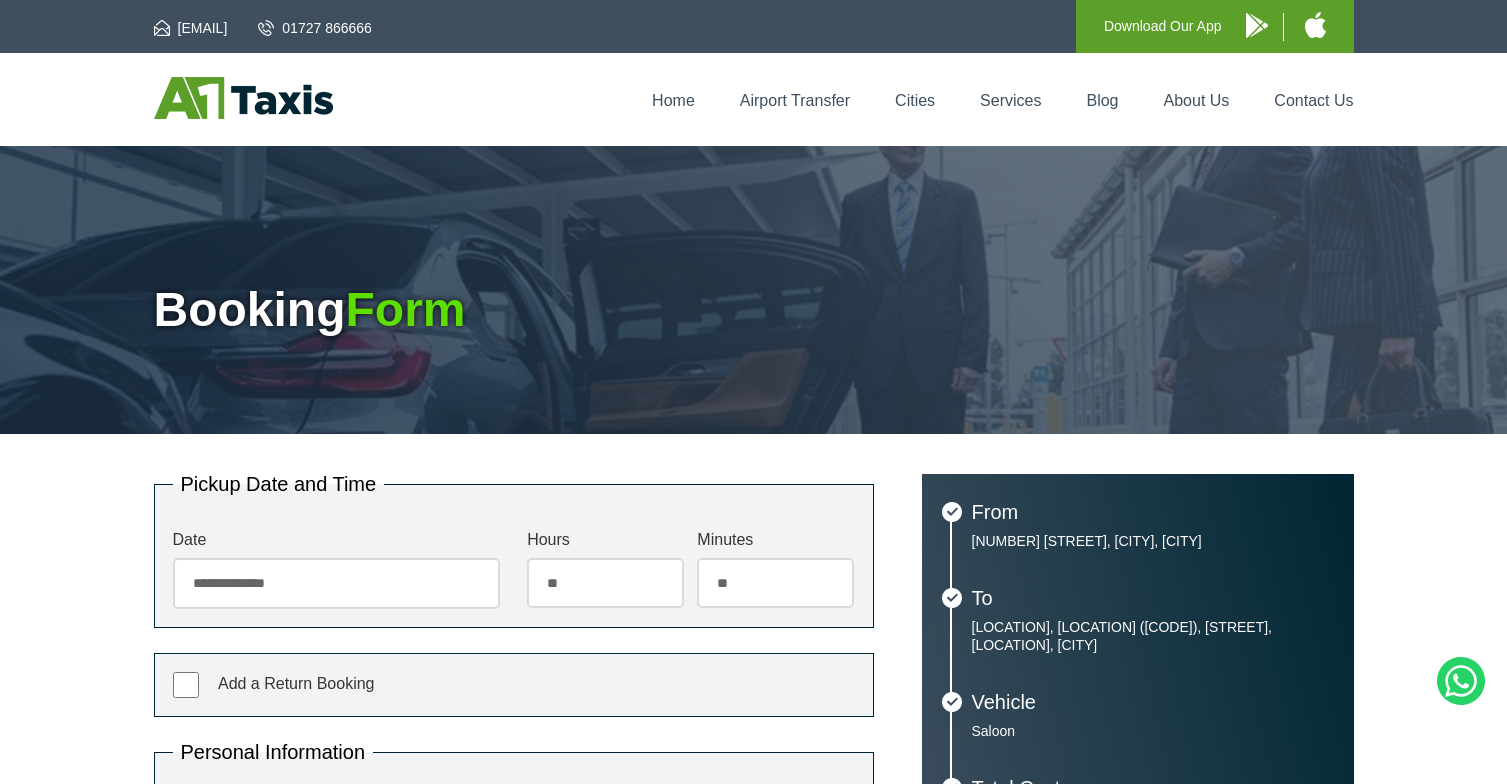 scroll, scrollTop: 0, scrollLeft: 0, axis: both 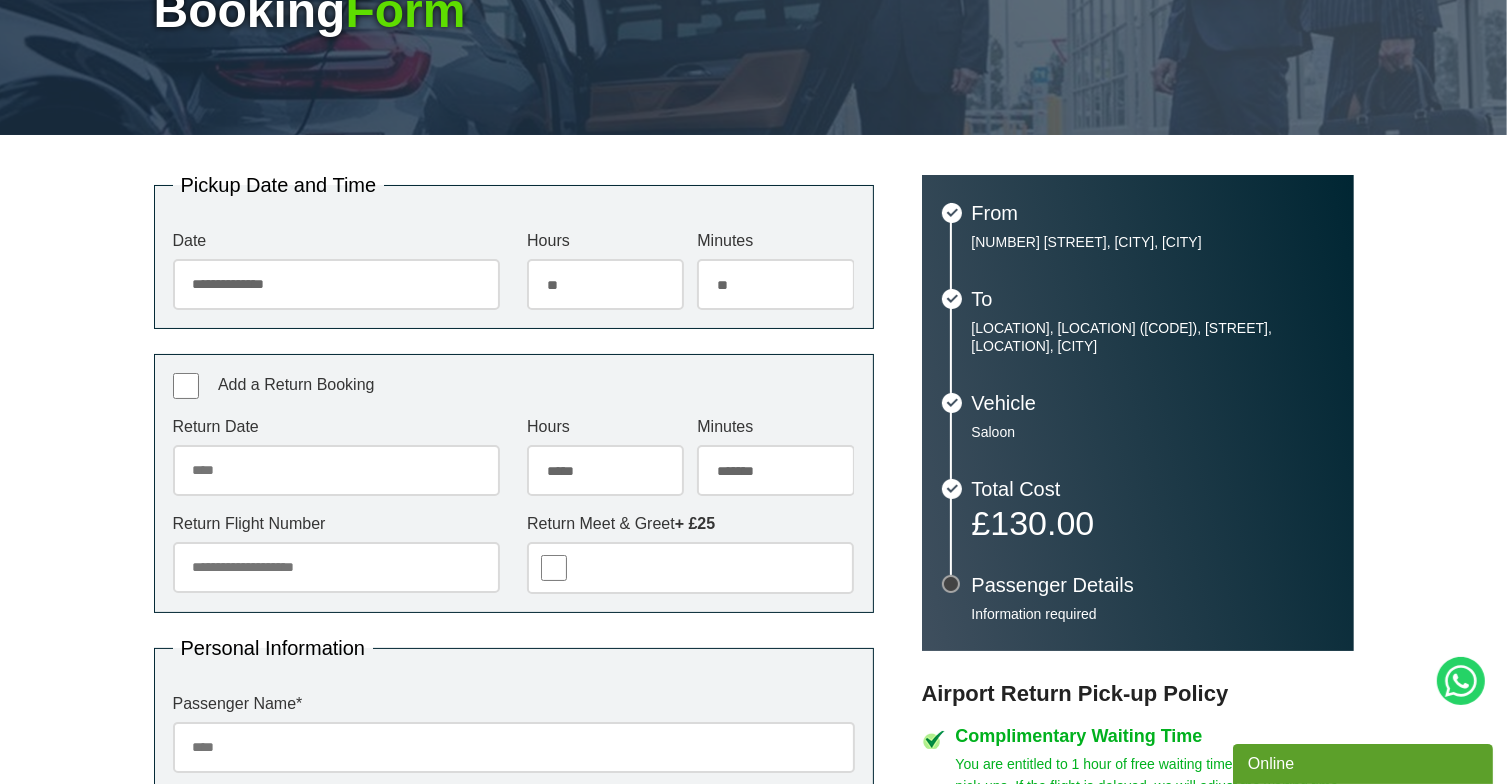 click on "Return Date" at bounding box center (336, 470) 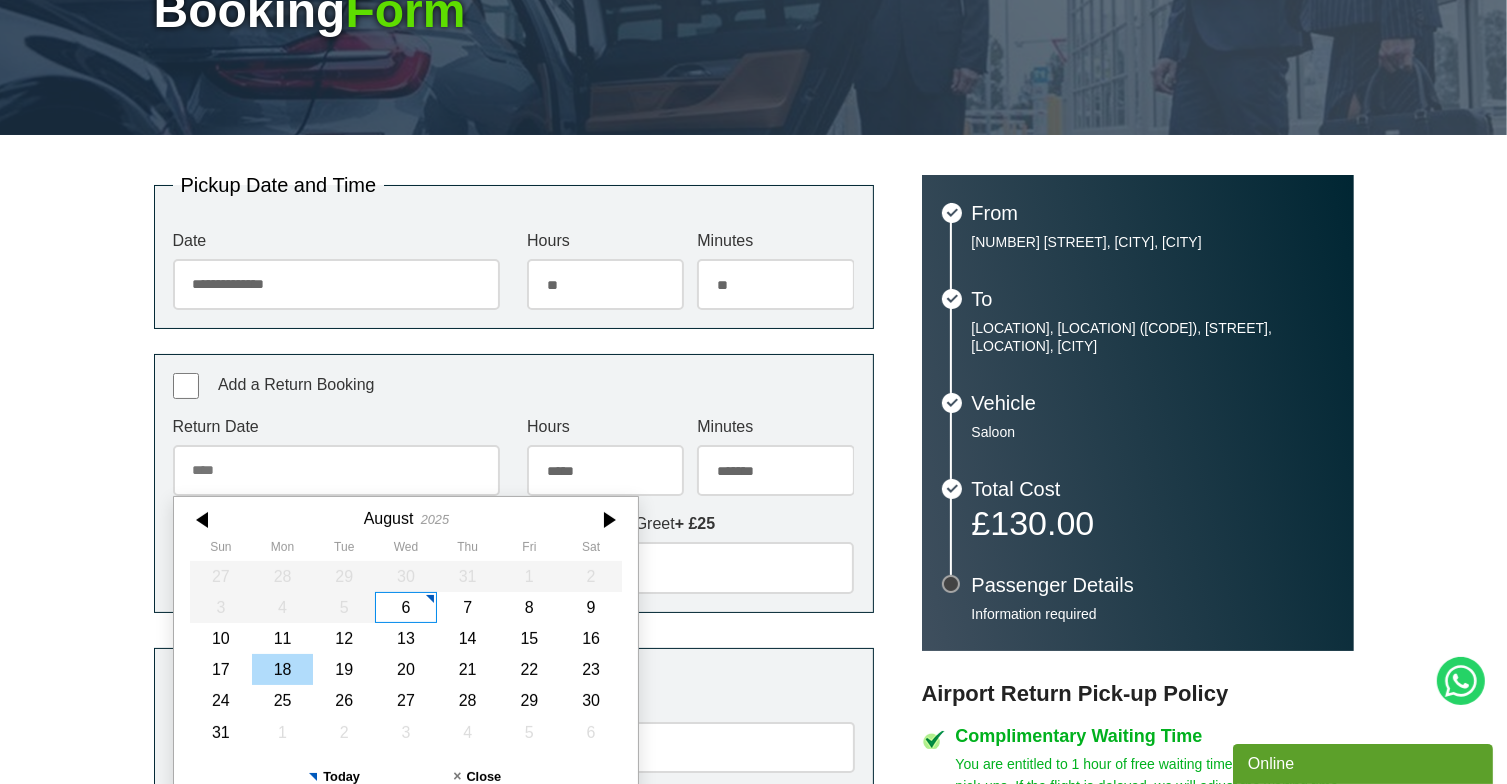 click on "18" at bounding box center [282, 669] 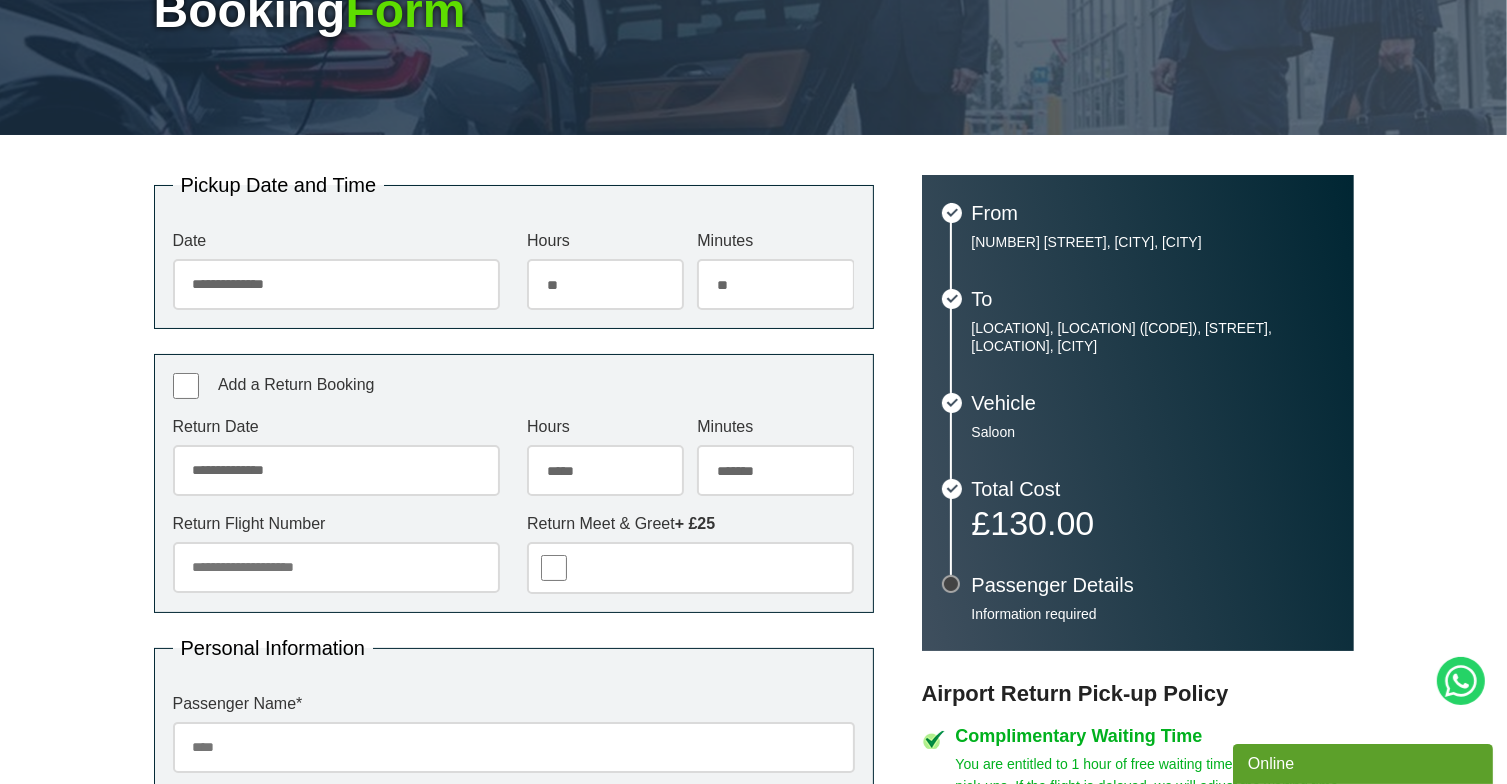 click on "*****
**
**
**
**
**
**
** ** ** ** ** ** ** ** ** ** ** ** ** ** ** ** ** **" at bounding box center [605, 470] 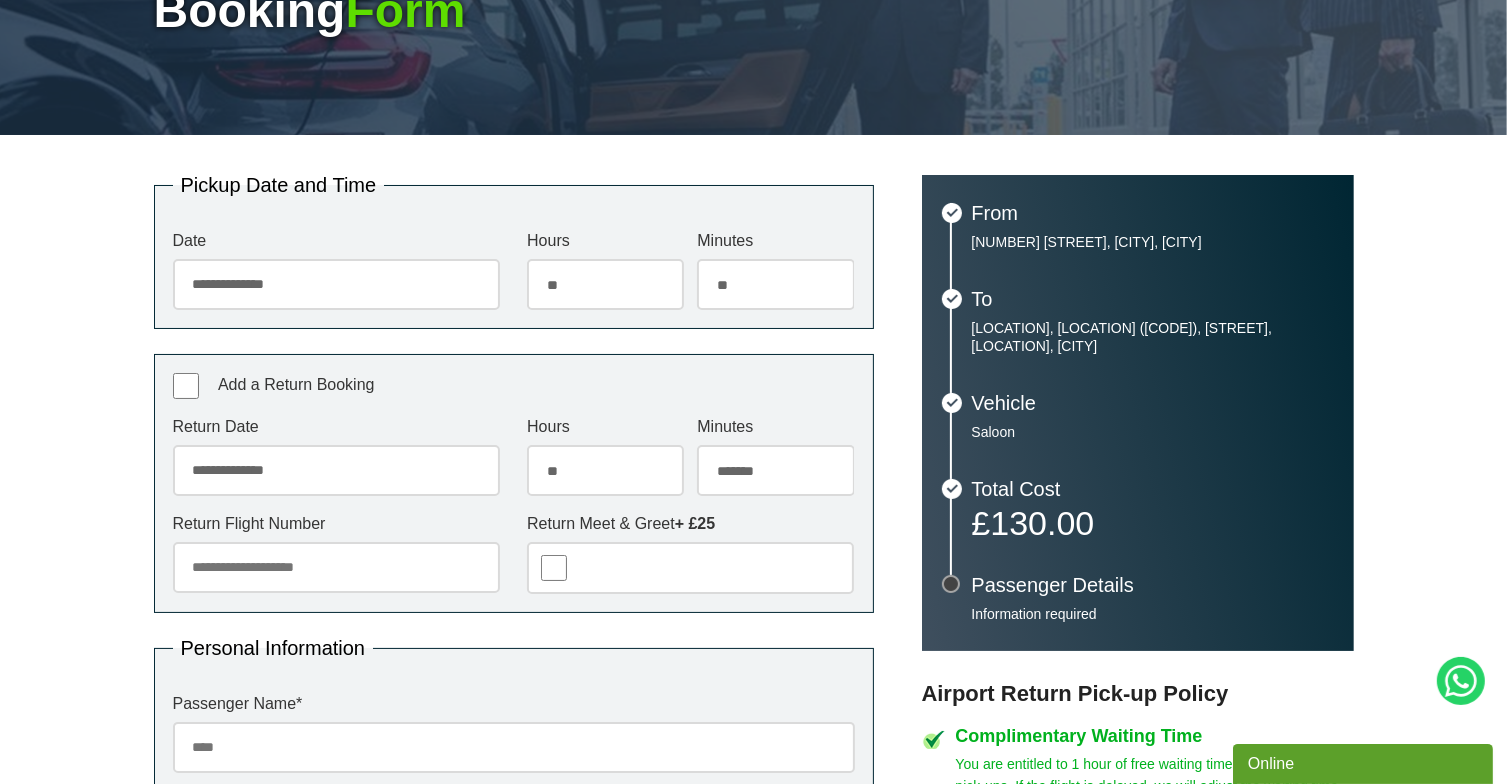 click on "*****
**
**
**
**
**
**
** ** ** ** ** ** ** ** ** ** ** ** ** ** ** ** ** **" at bounding box center [605, 470] 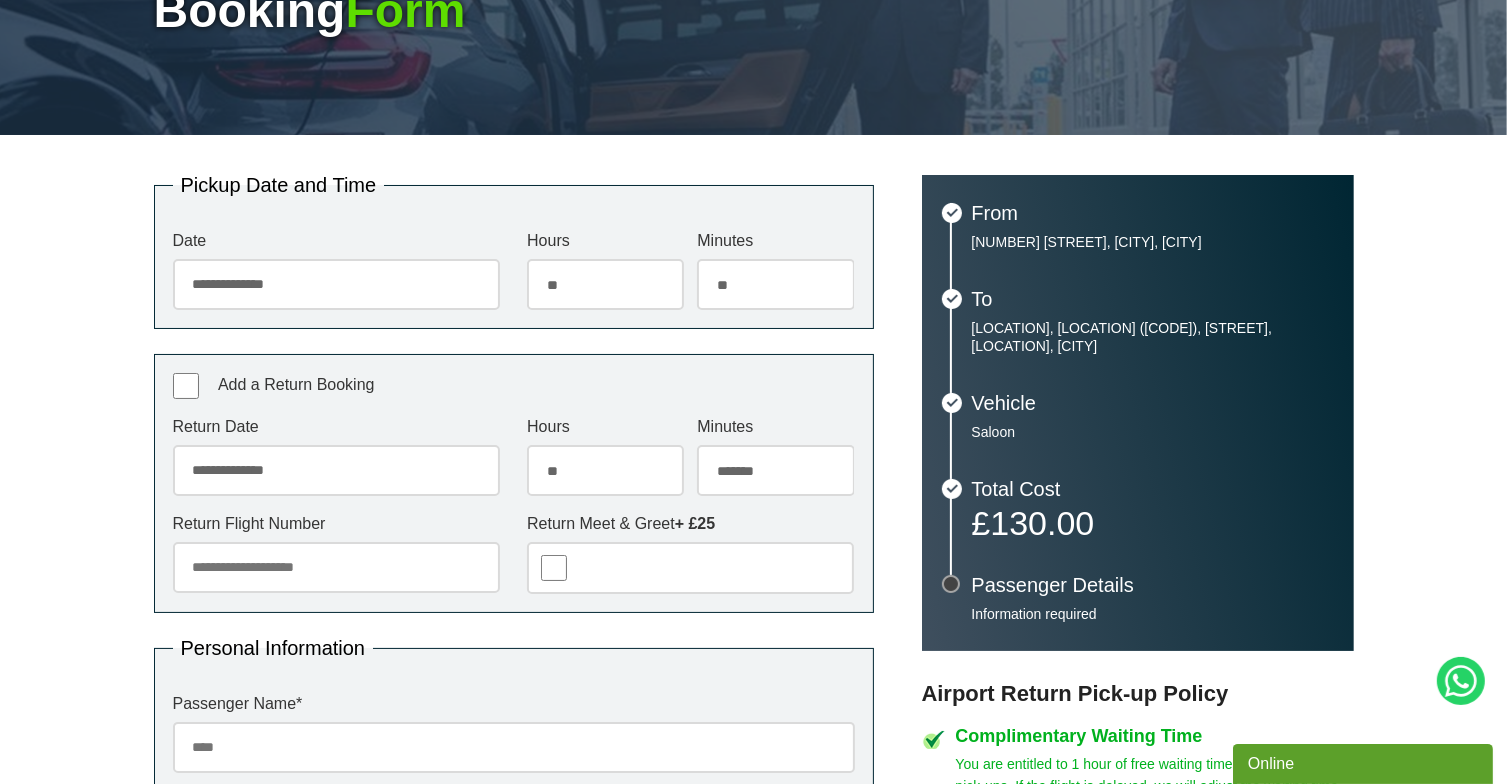 click on "*******
**
**
**
**
**
**
** ** ** ** ** ** ** ** ** ** ** ** ** ** ** ** ** ** ** ** ** ** ** ** ** ** **" at bounding box center (775, 470) 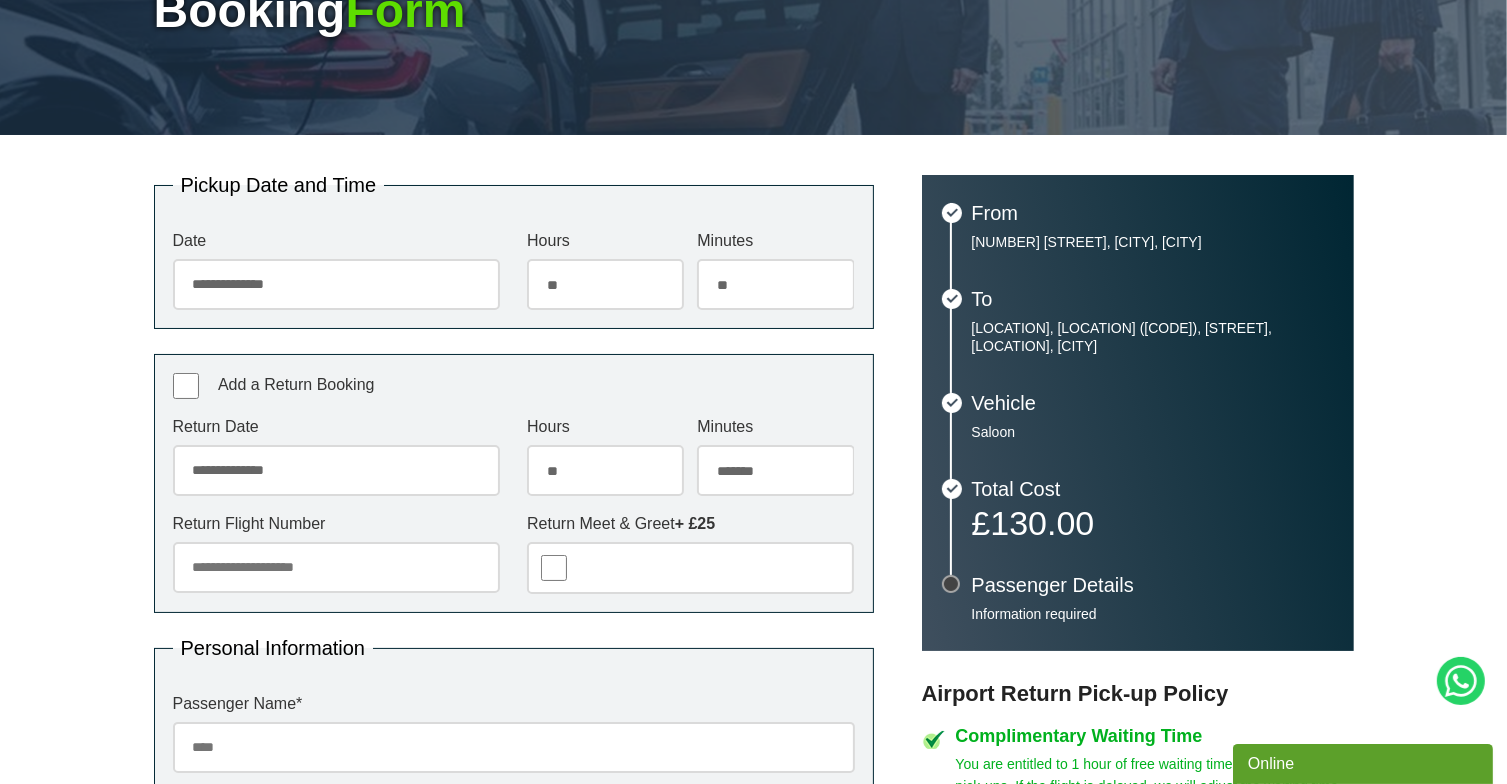 select on "**" 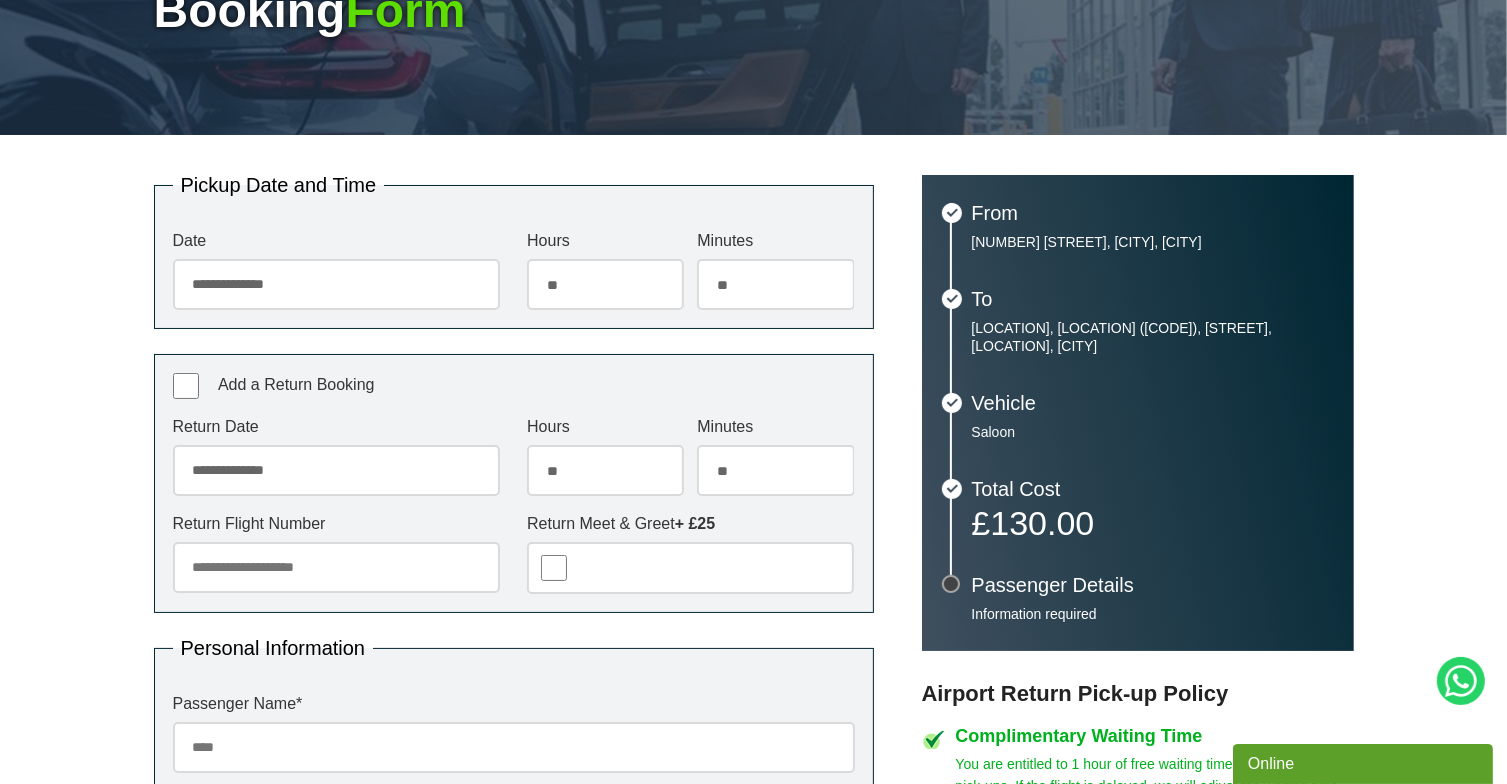 click on "*******
**
**
**
**
**
**
** ** ** ** ** ** ** ** ** ** ** ** ** ** ** ** ** ** ** ** ** ** ** ** ** ** **" at bounding box center (775, 470) 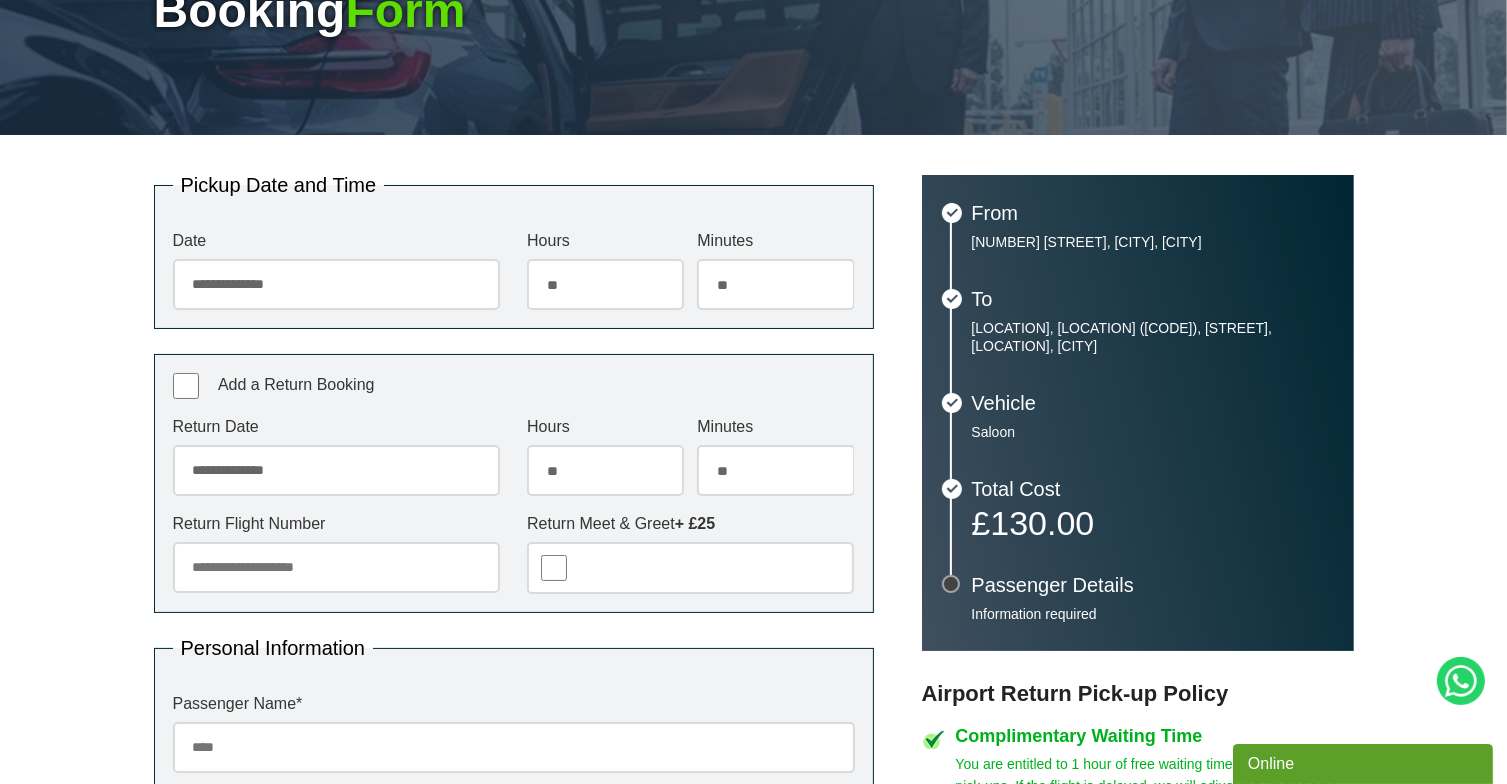 click on "Return Flight Number" at bounding box center [336, 567] 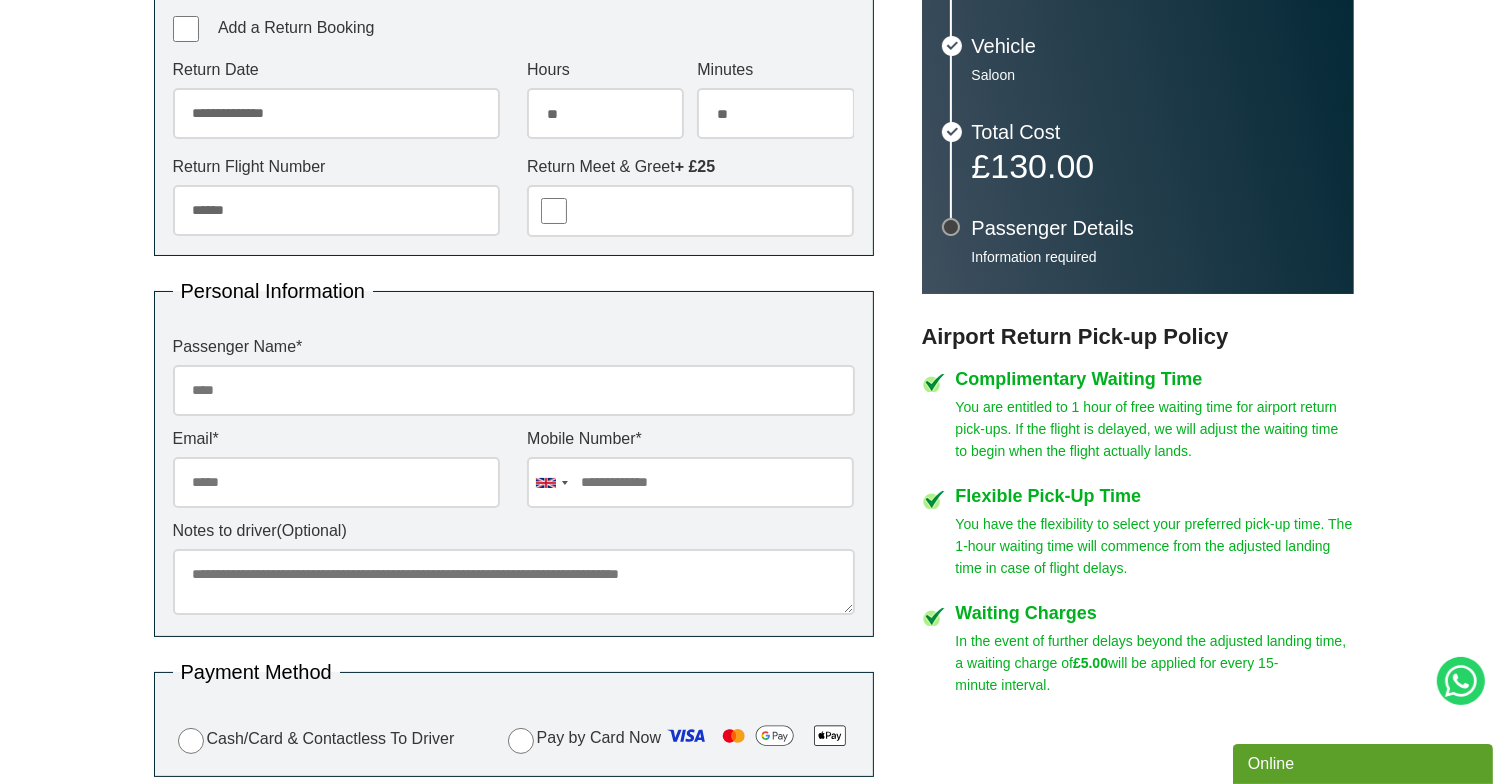 scroll, scrollTop: 656, scrollLeft: 0, axis: vertical 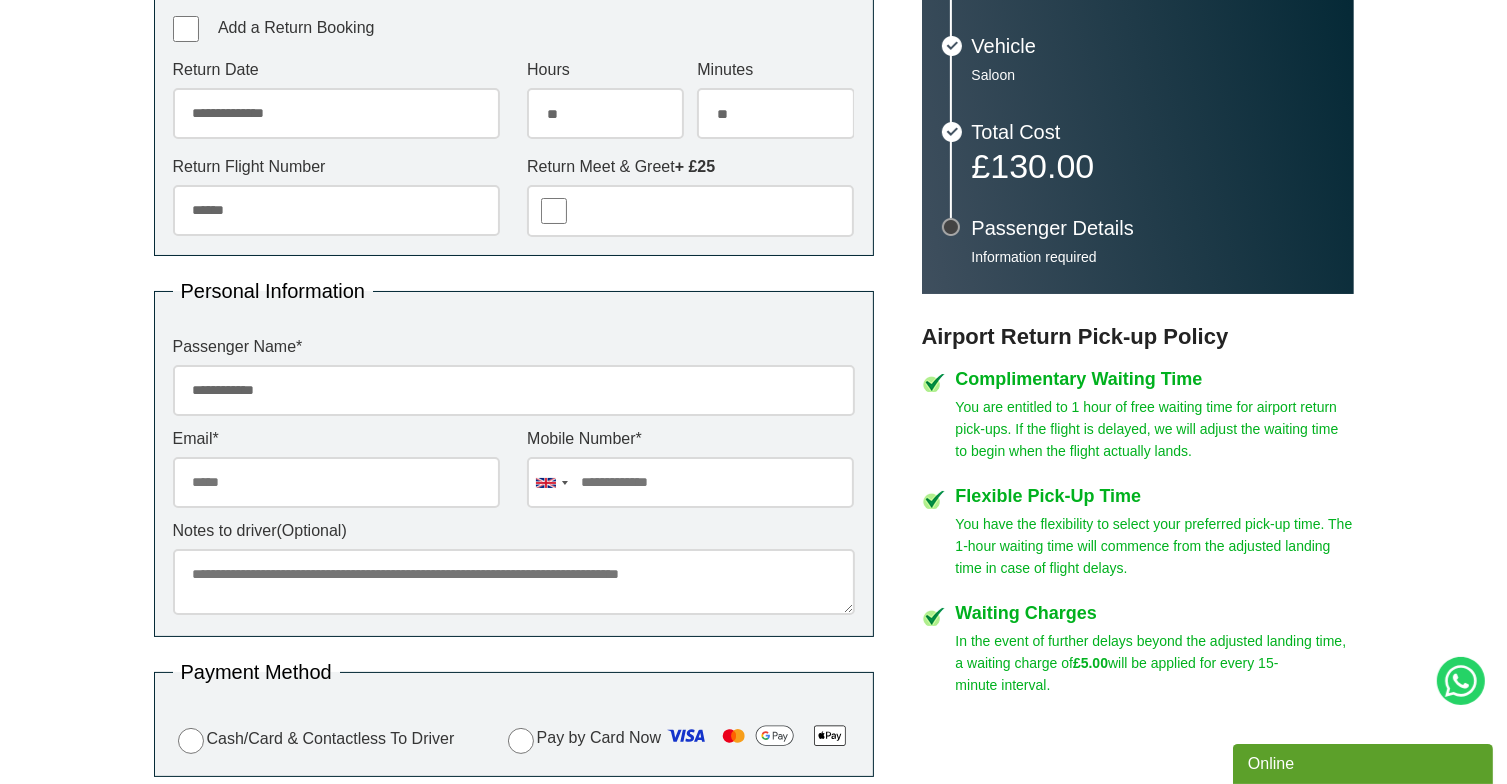 type on "**********" 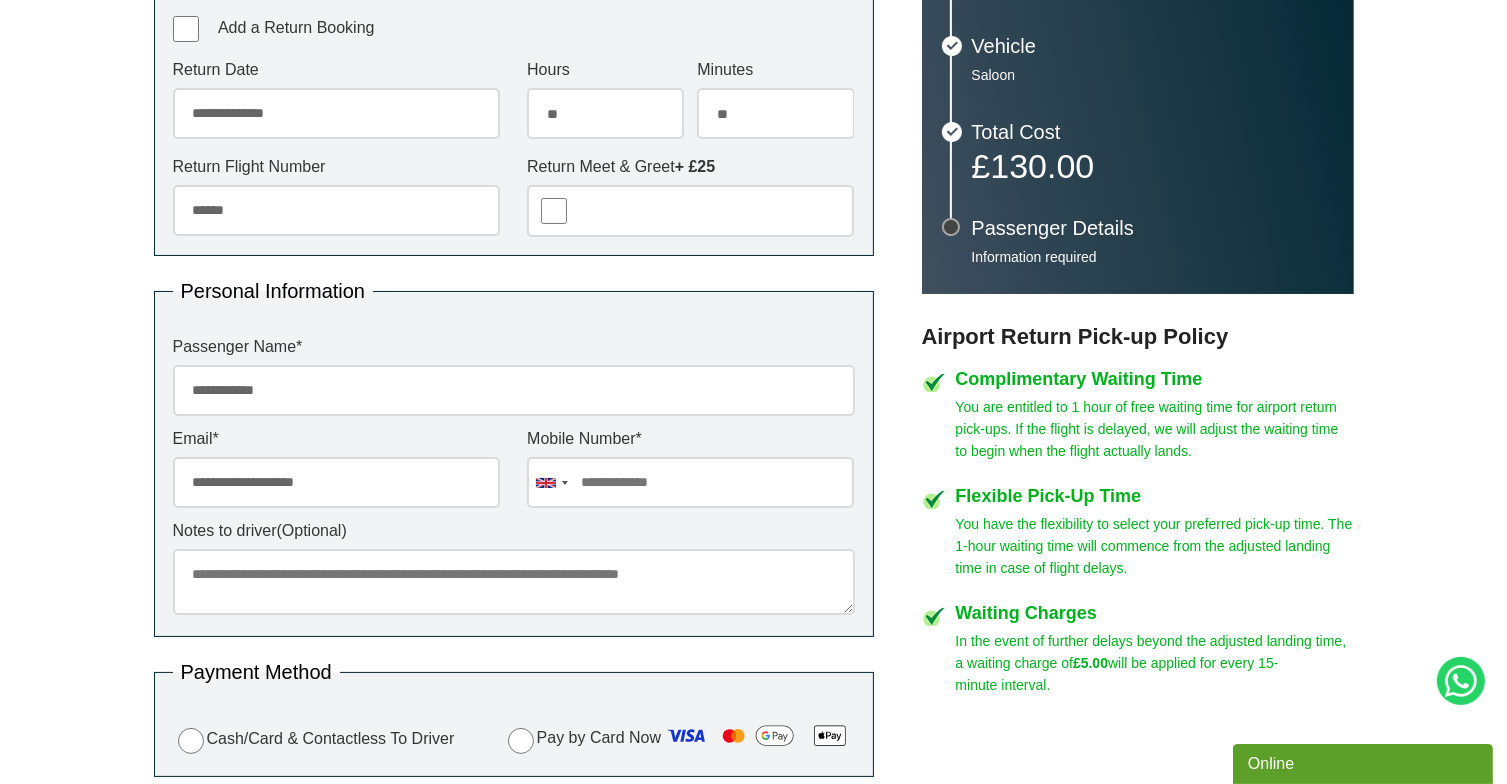 type on "**********" 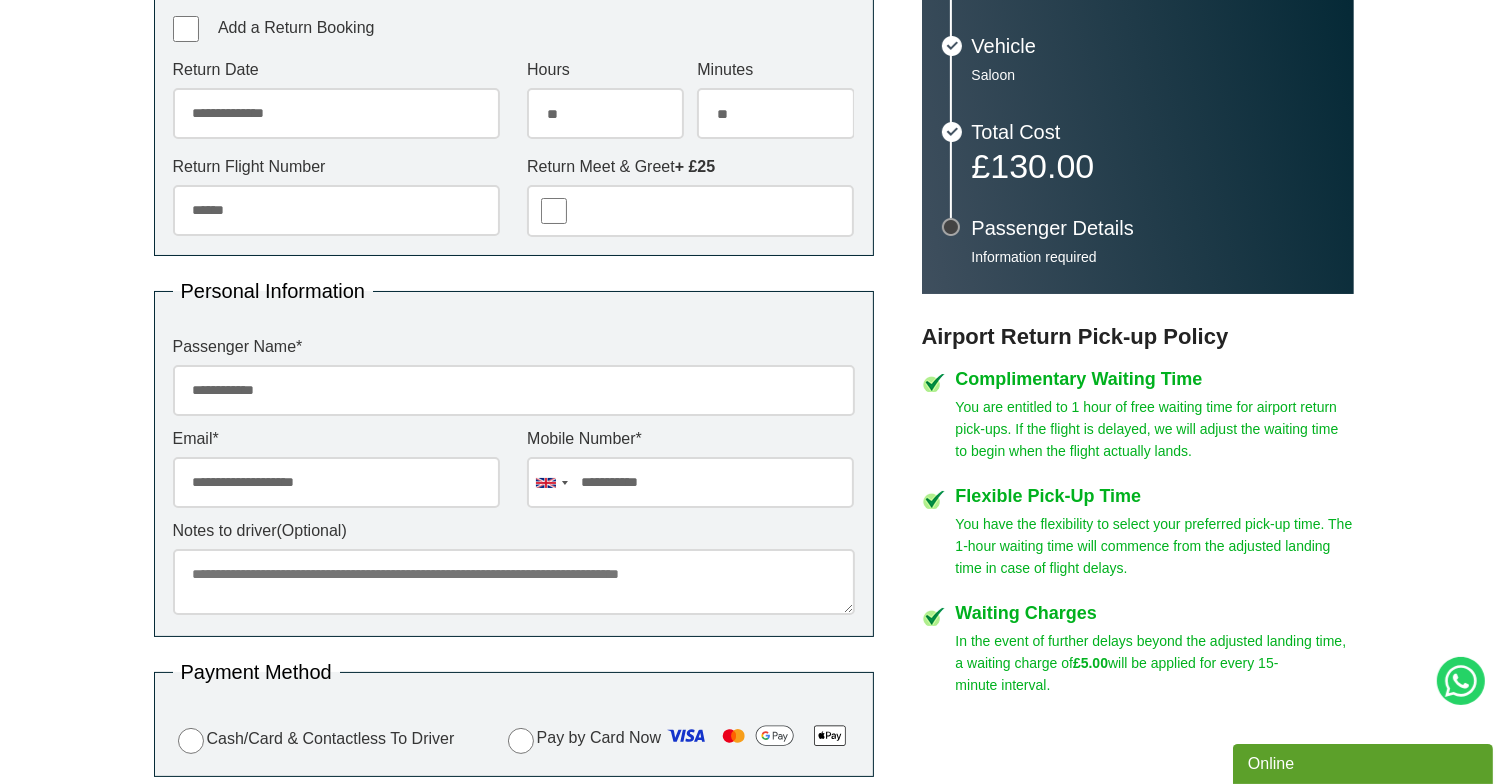 click on "Notes to driver  (Optional)" at bounding box center (514, 582) 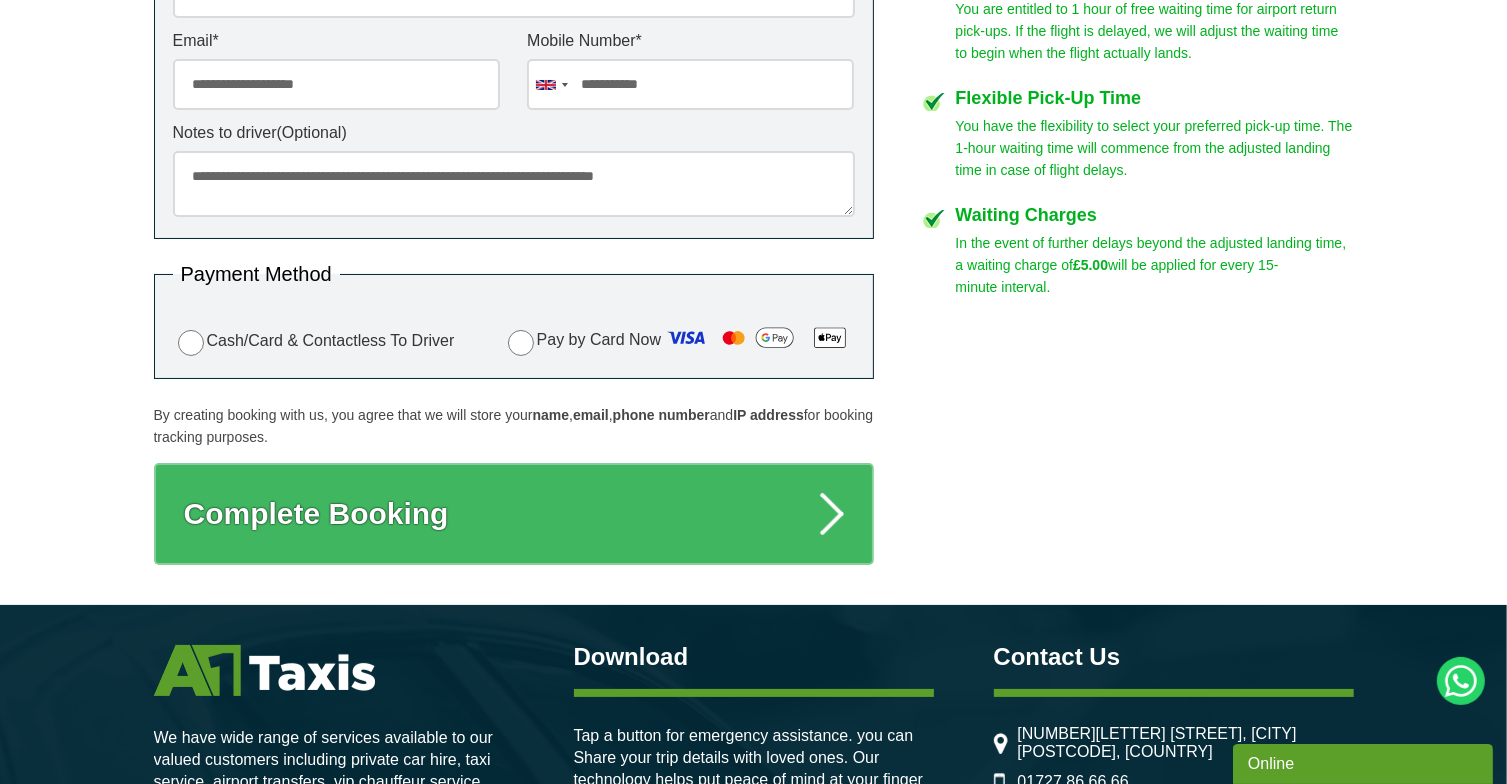 scroll, scrollTop: 1055, scrollLeft: 0, axis: vertical 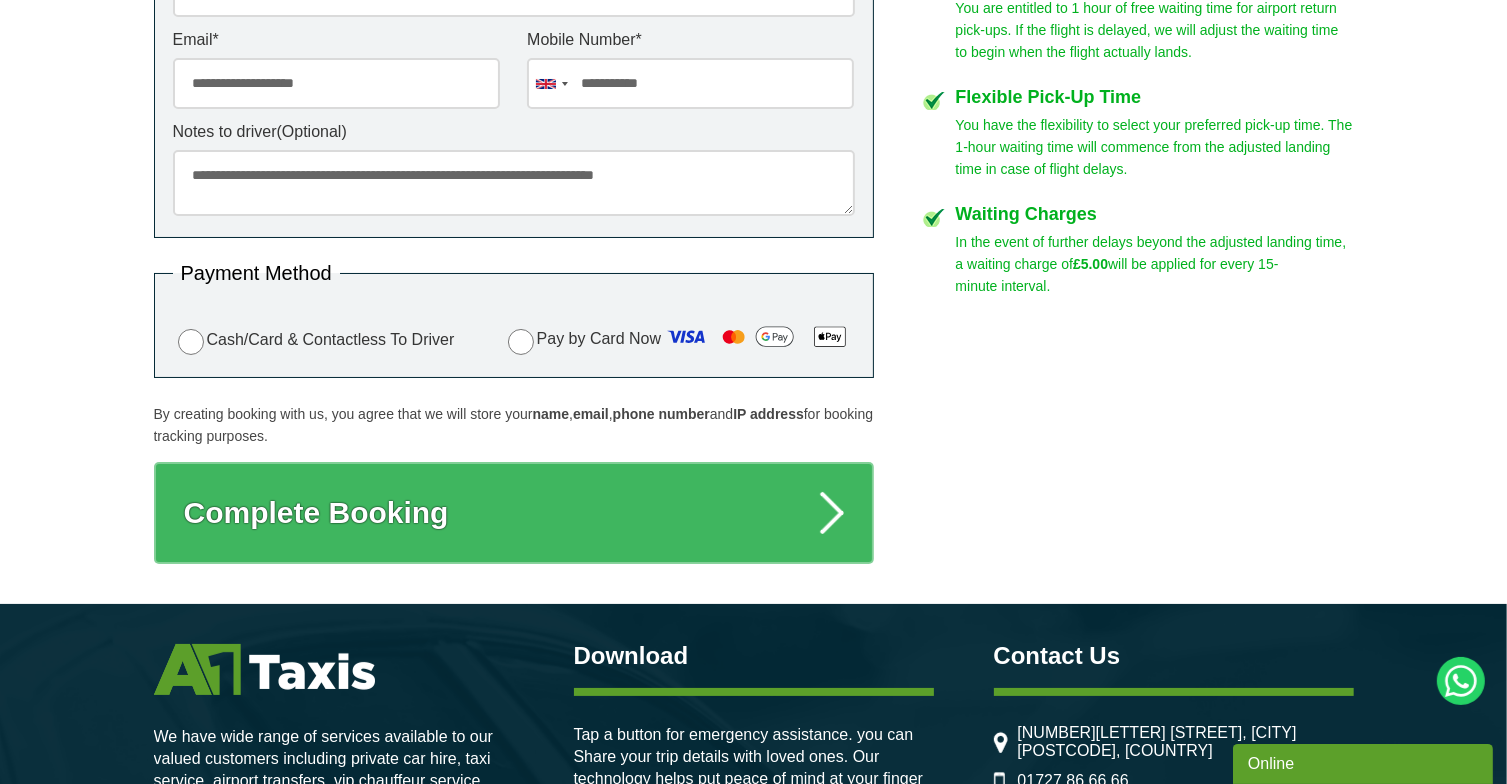 type on "**********" 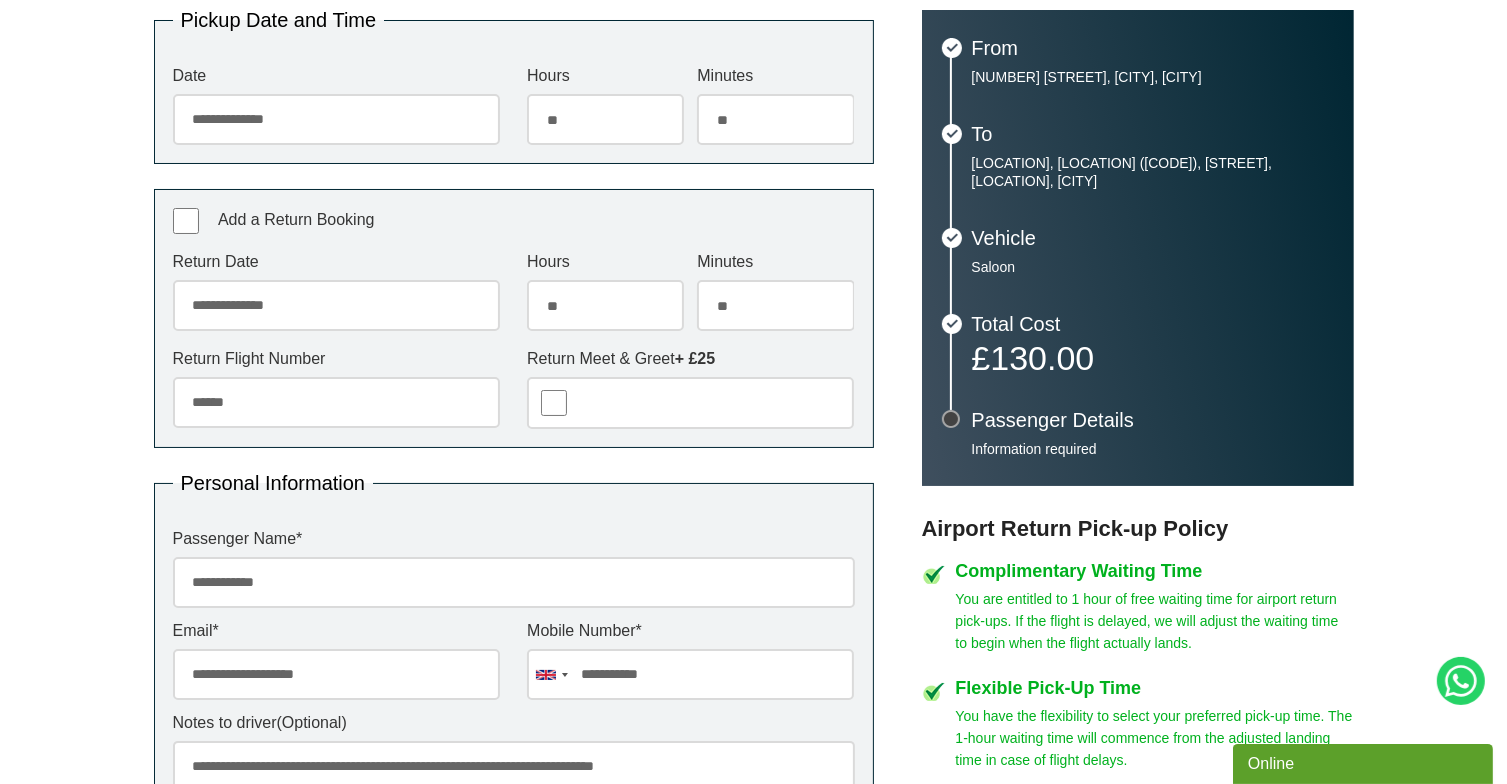 scroll, scrollTop: 462, scrollLeft: 0, axis: vertical 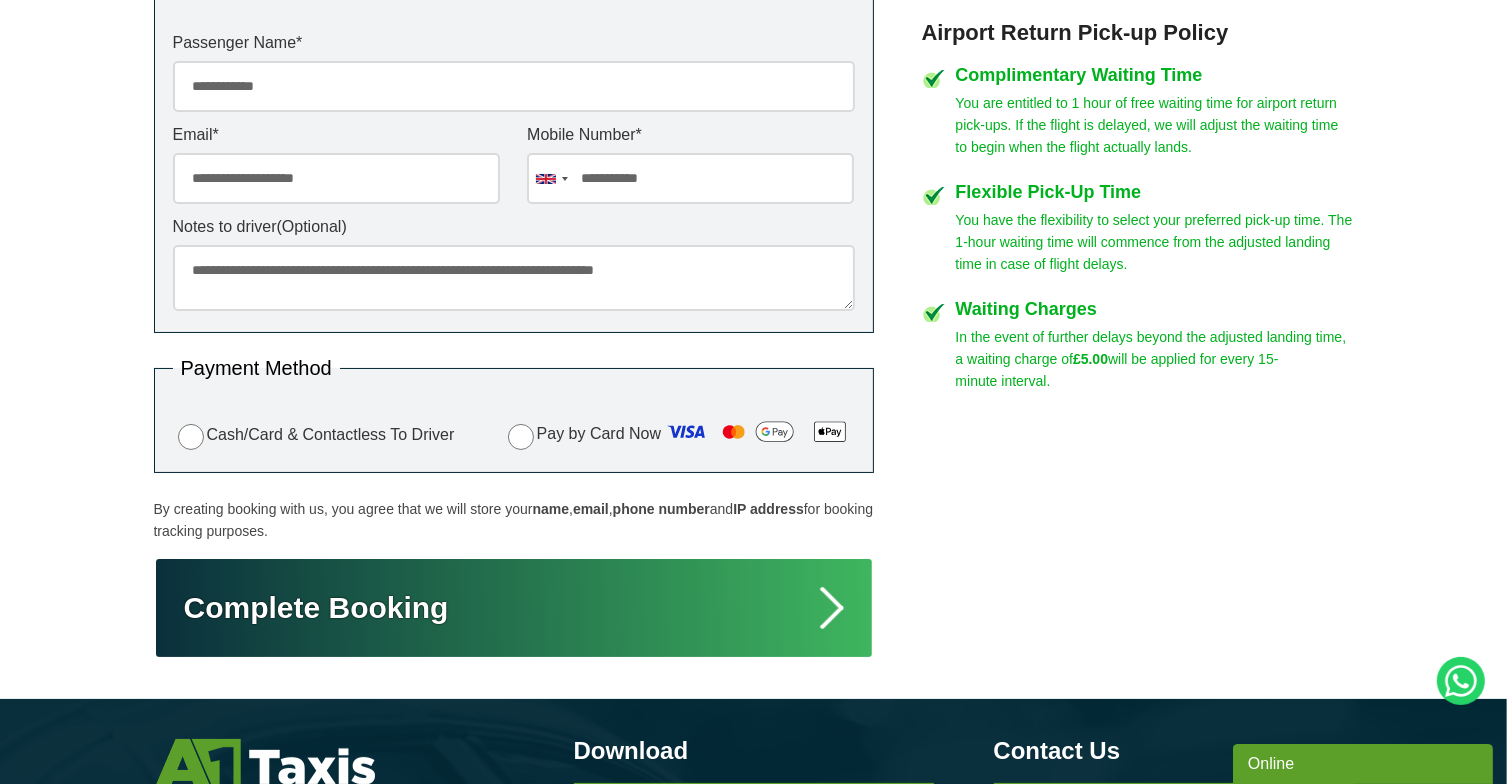 click on "Complete Booking" at bounding box center (514, 608) 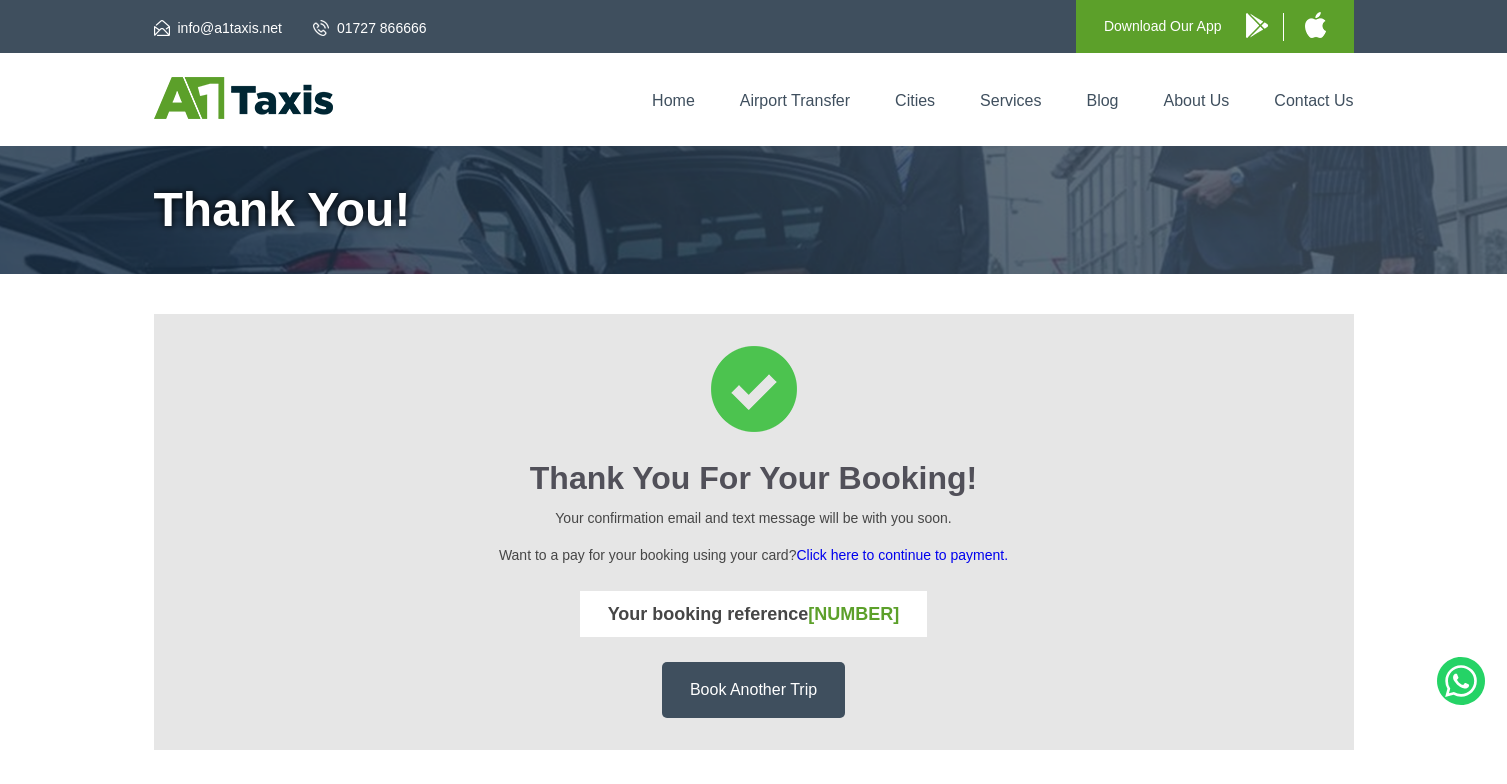 scroll, scrollTop: 0, scrollLeft: 0, axis: both 